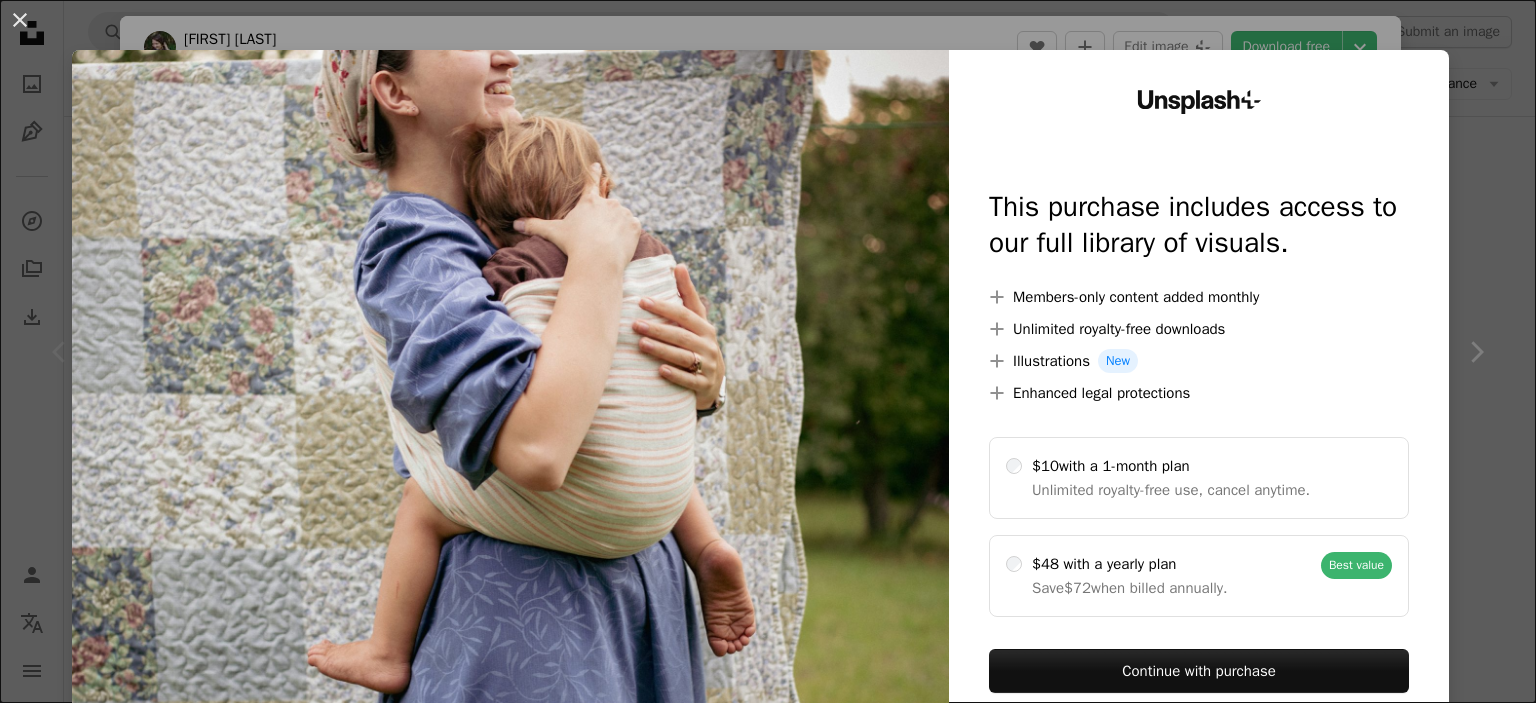 scroll, scrollTop: 2100, scrollLeft: 0, axis: vertical 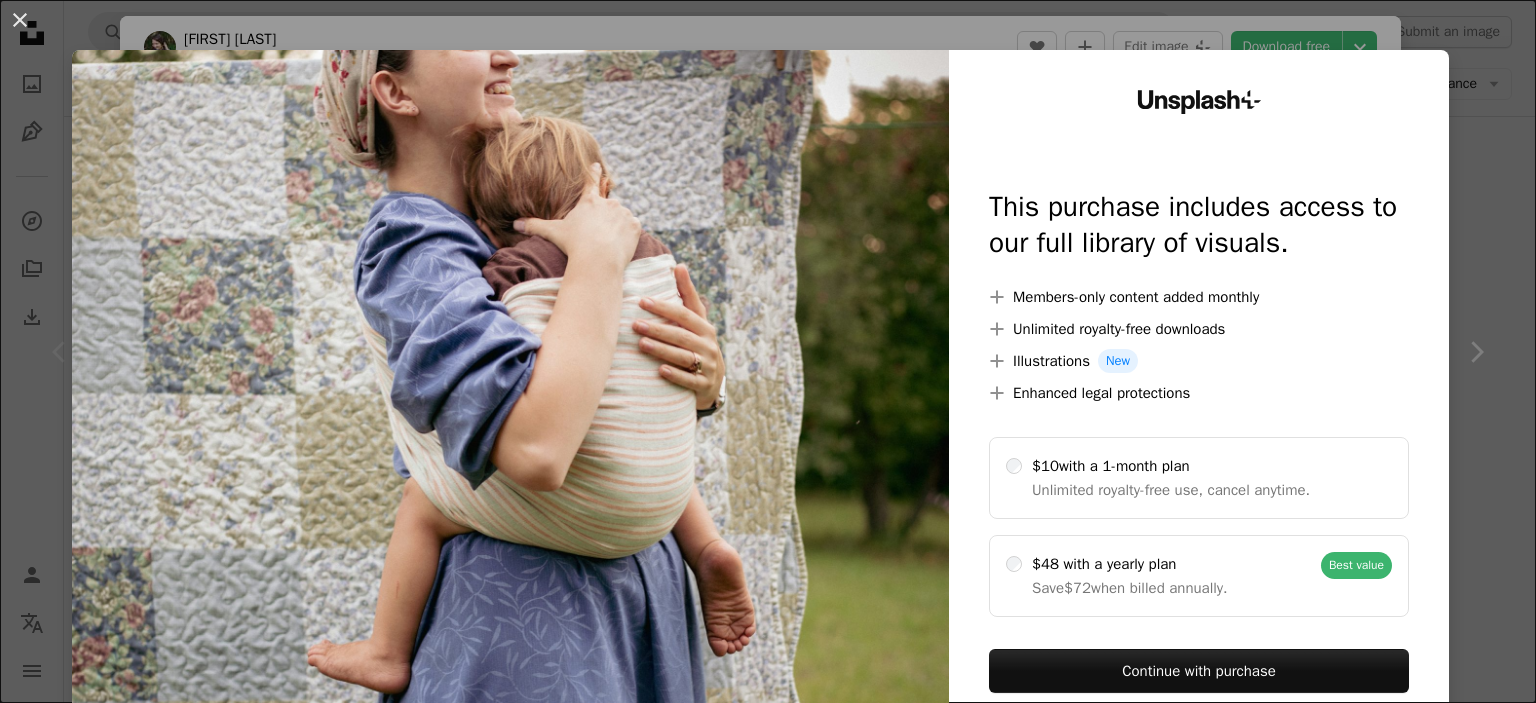 click on "An X shape Unsplash+ This purchase includes access to our full library of visuals. A plus sign Members-only content added monthly A plus sign Unlimited royalty-free downloads A plus sign Illustrations  New A plus sign Enhanced legal protections $10  with a 1-month plan Unlimited royalty-free use, cancel anytime. $48   with a yearly plan Save  $72  when billed annually. Best value Continue with purchase Taxes where applicable. Renews automatically. Cancel anytime." at bounding box center [768, 351] 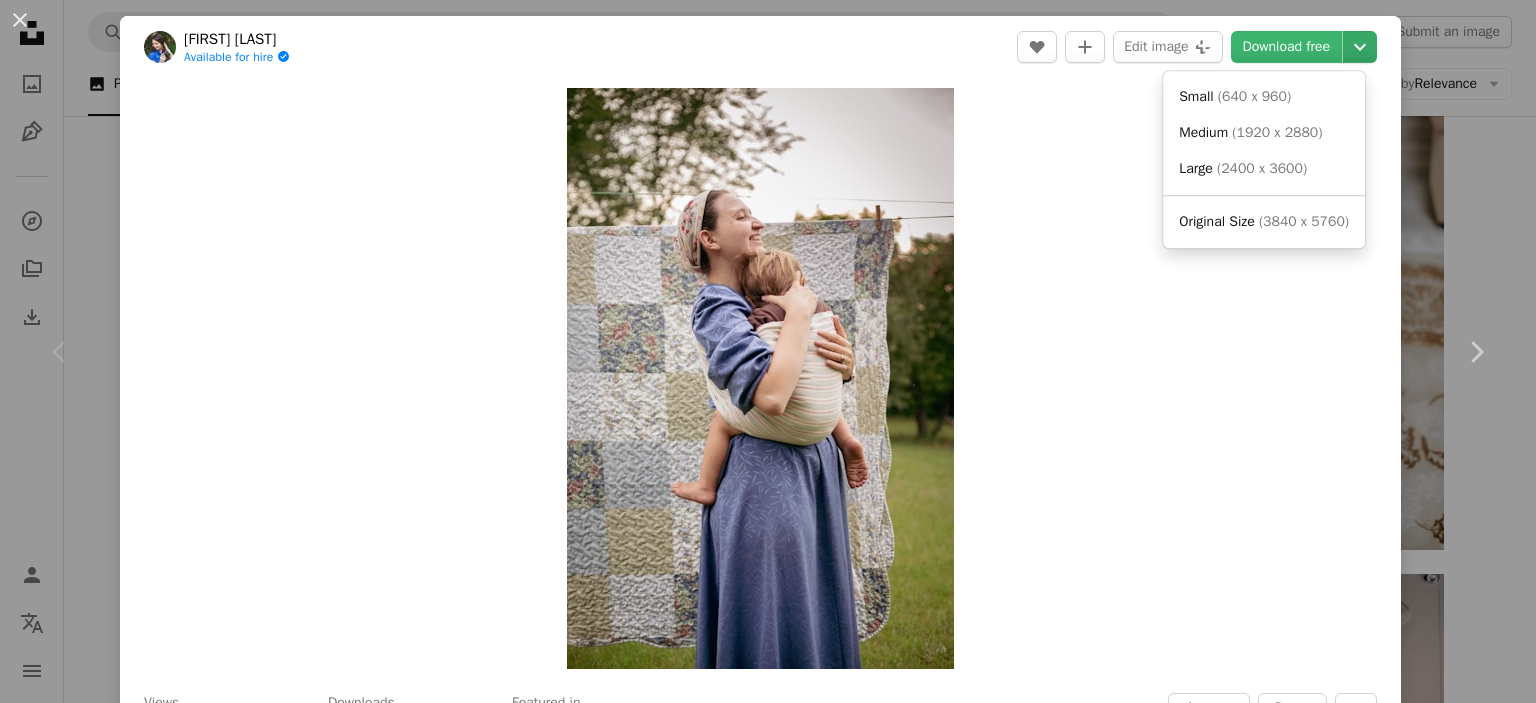 click on "Chevron down" 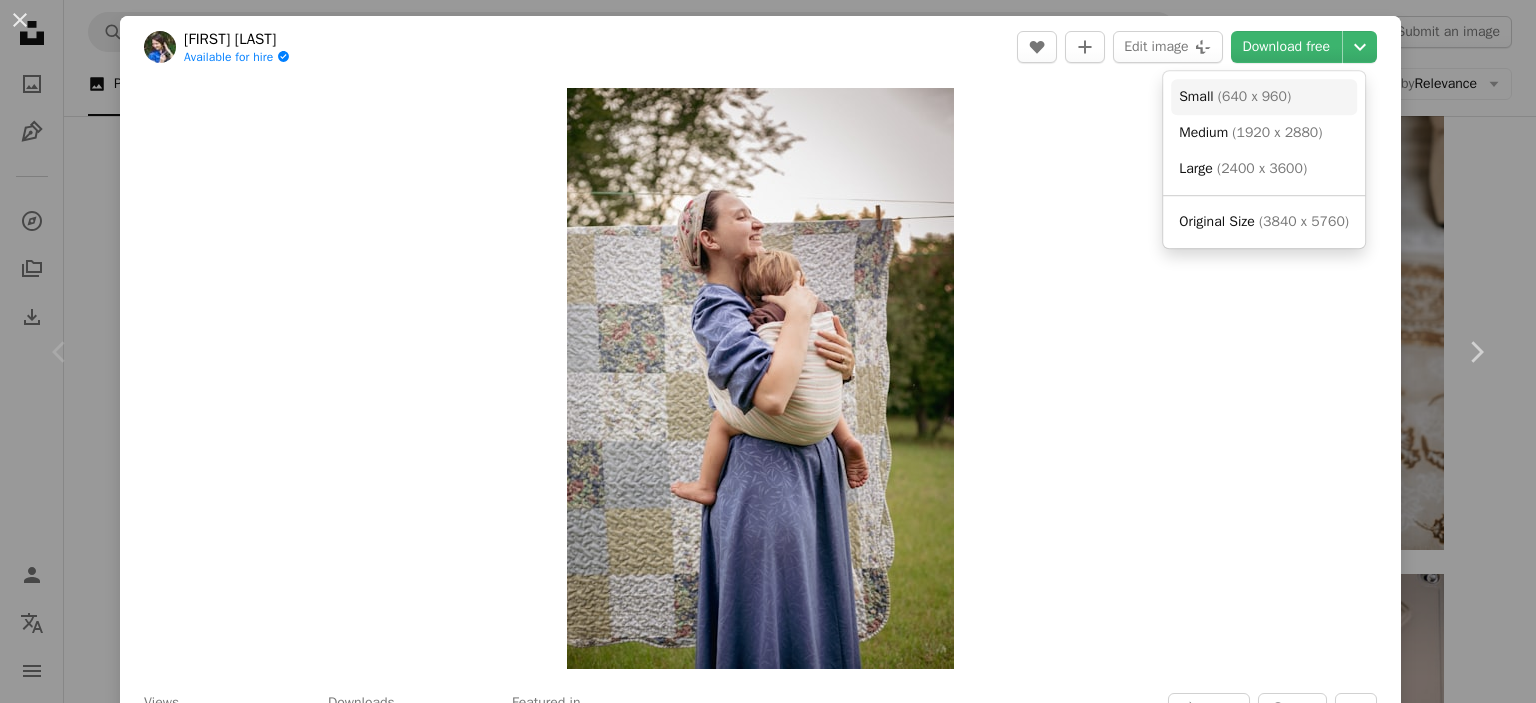 click on "( 640 x 960 )" at bounding box center [1254, 96] 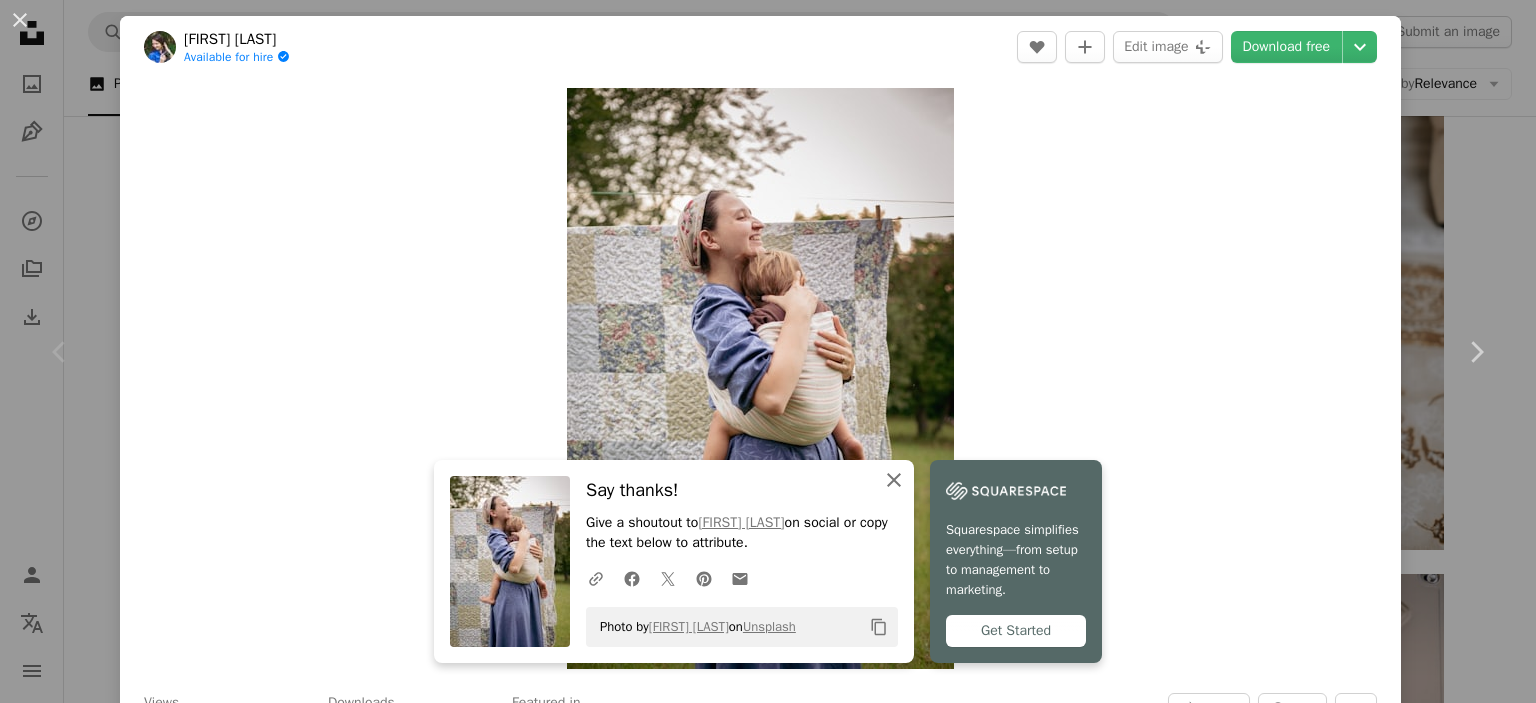 click 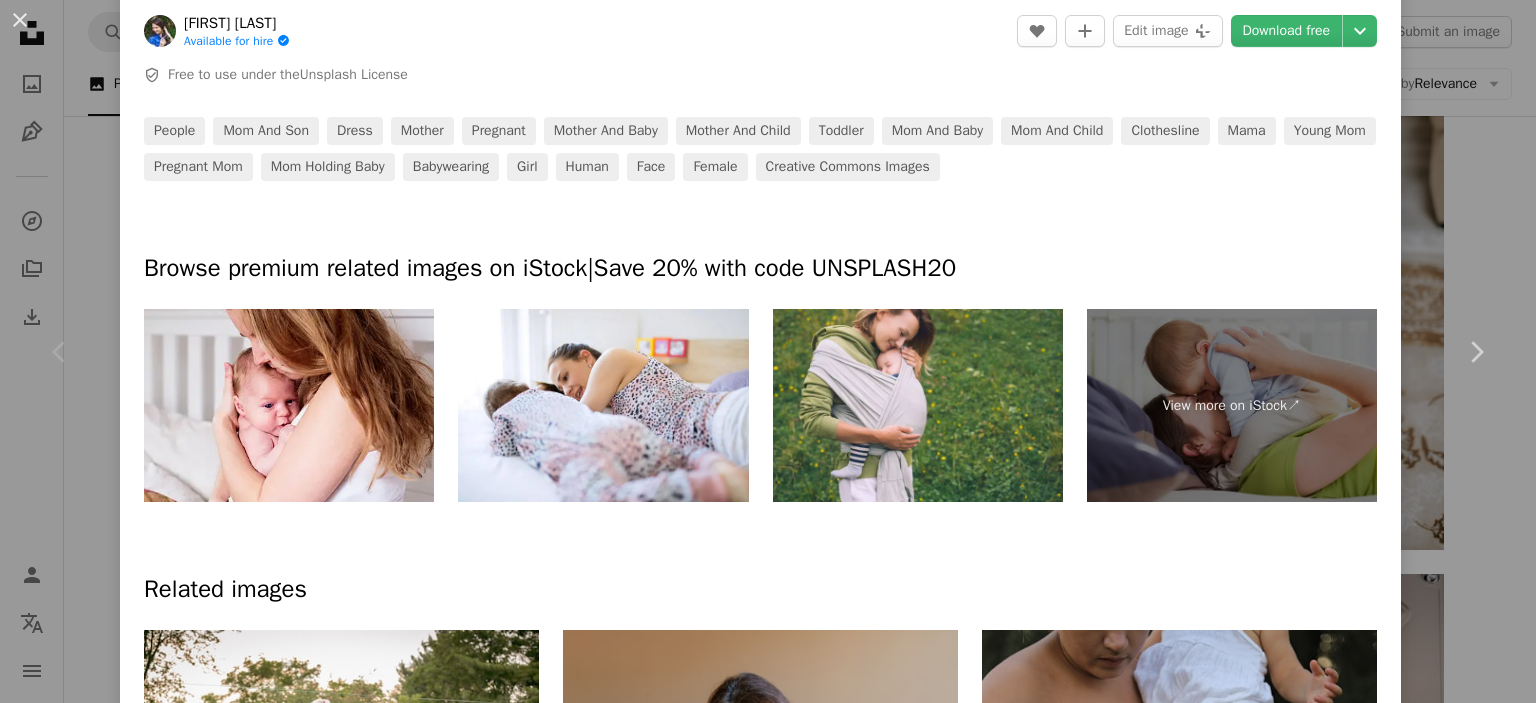 scroll, scrollTop: 1000, scrollLeft: 0, axis: vertical 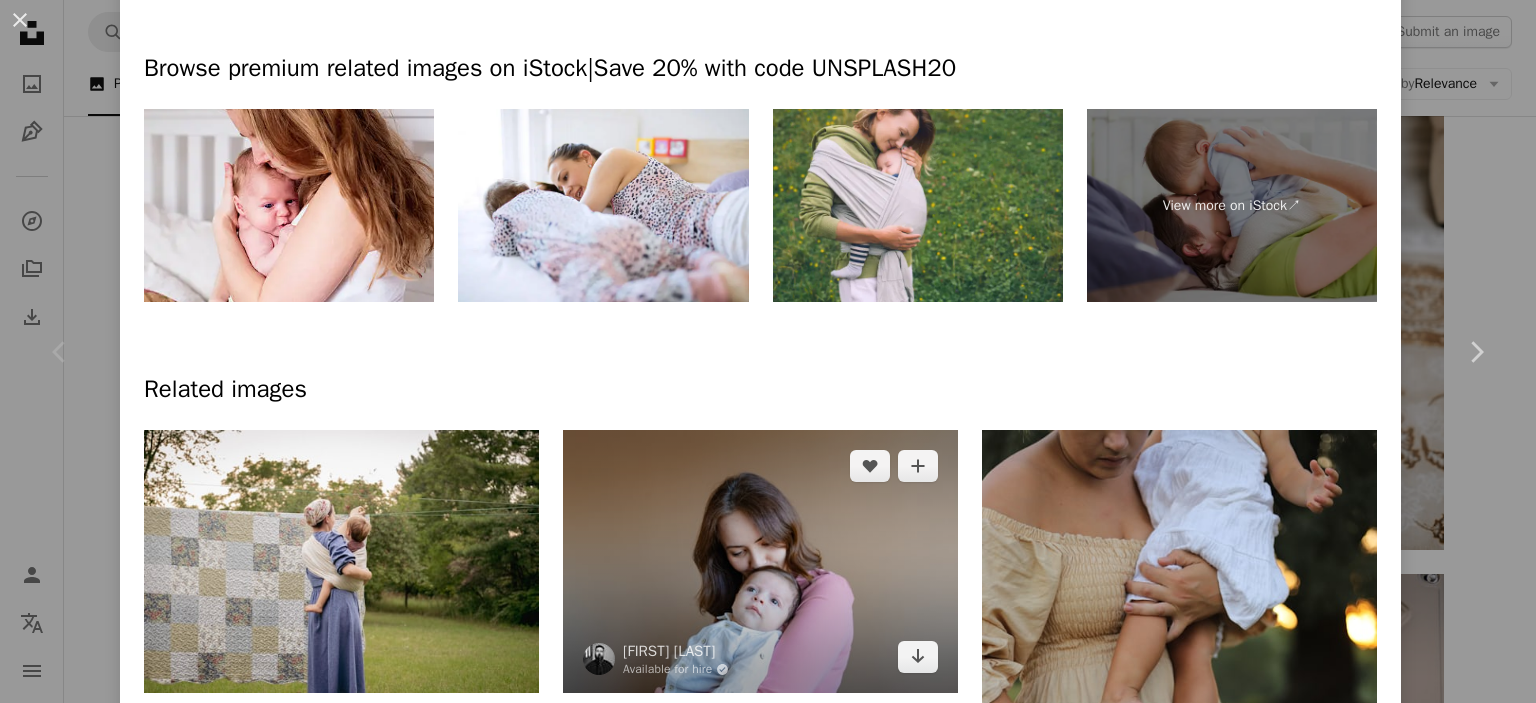 click at bounding box center [760, 561] 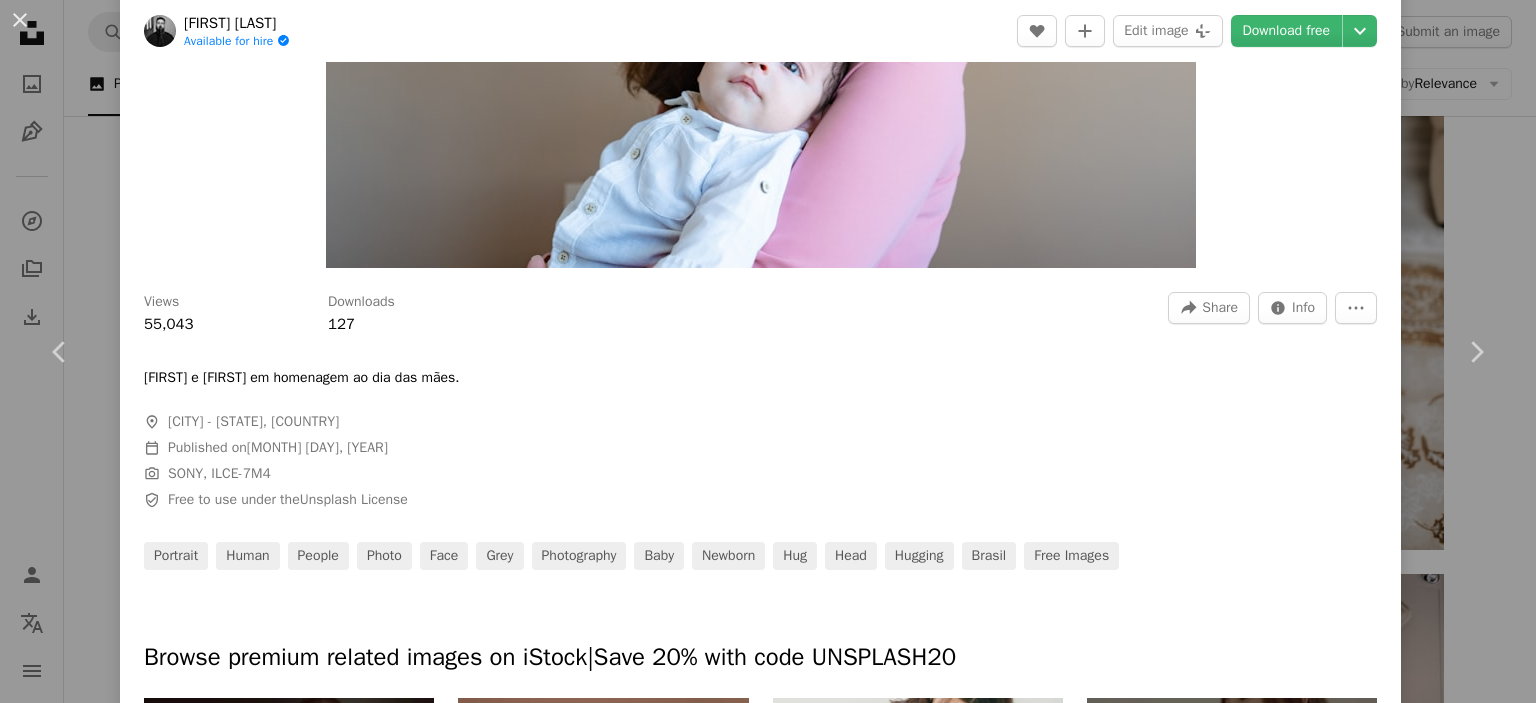 scroll, scrollTop: 0, scrollLeft: 0, axis: both 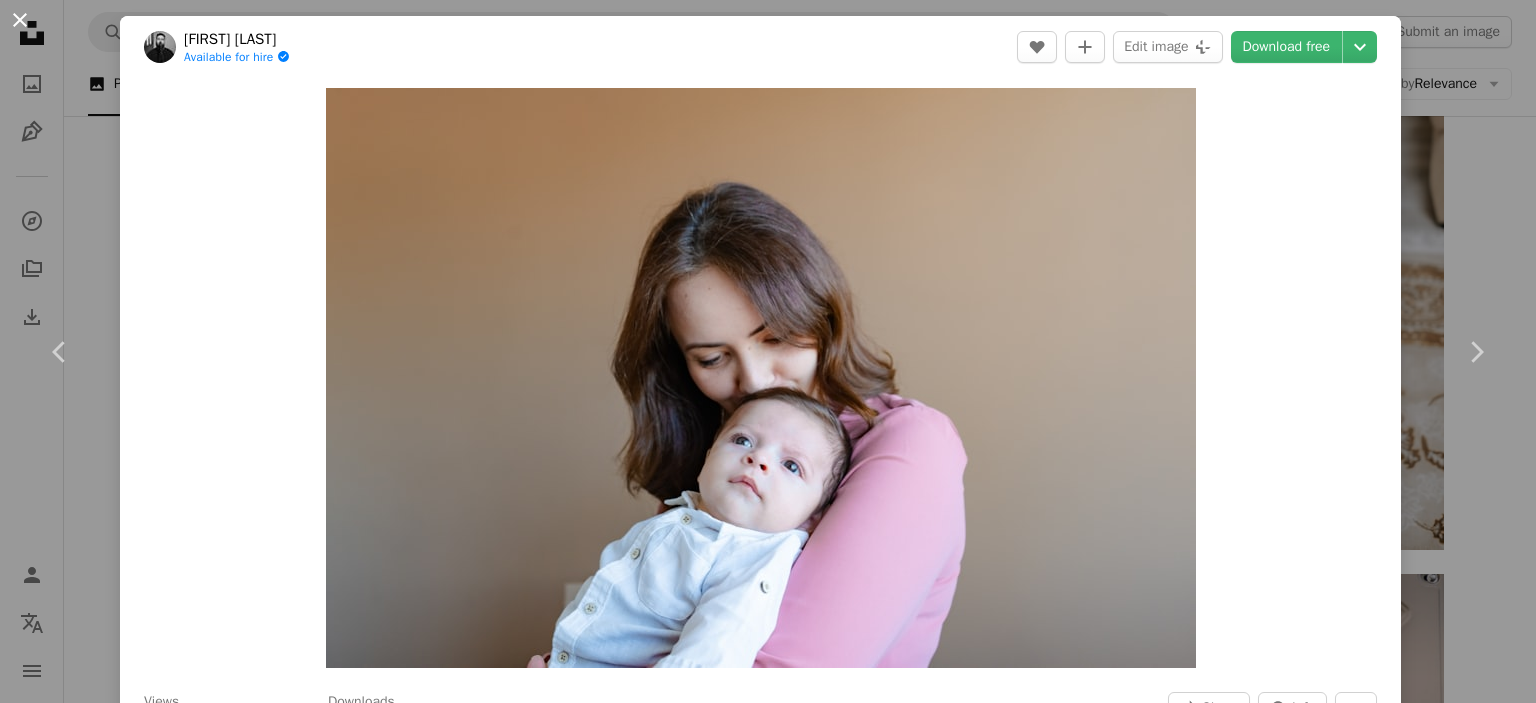 click on "An X shape" at bounding box center (20, 20) 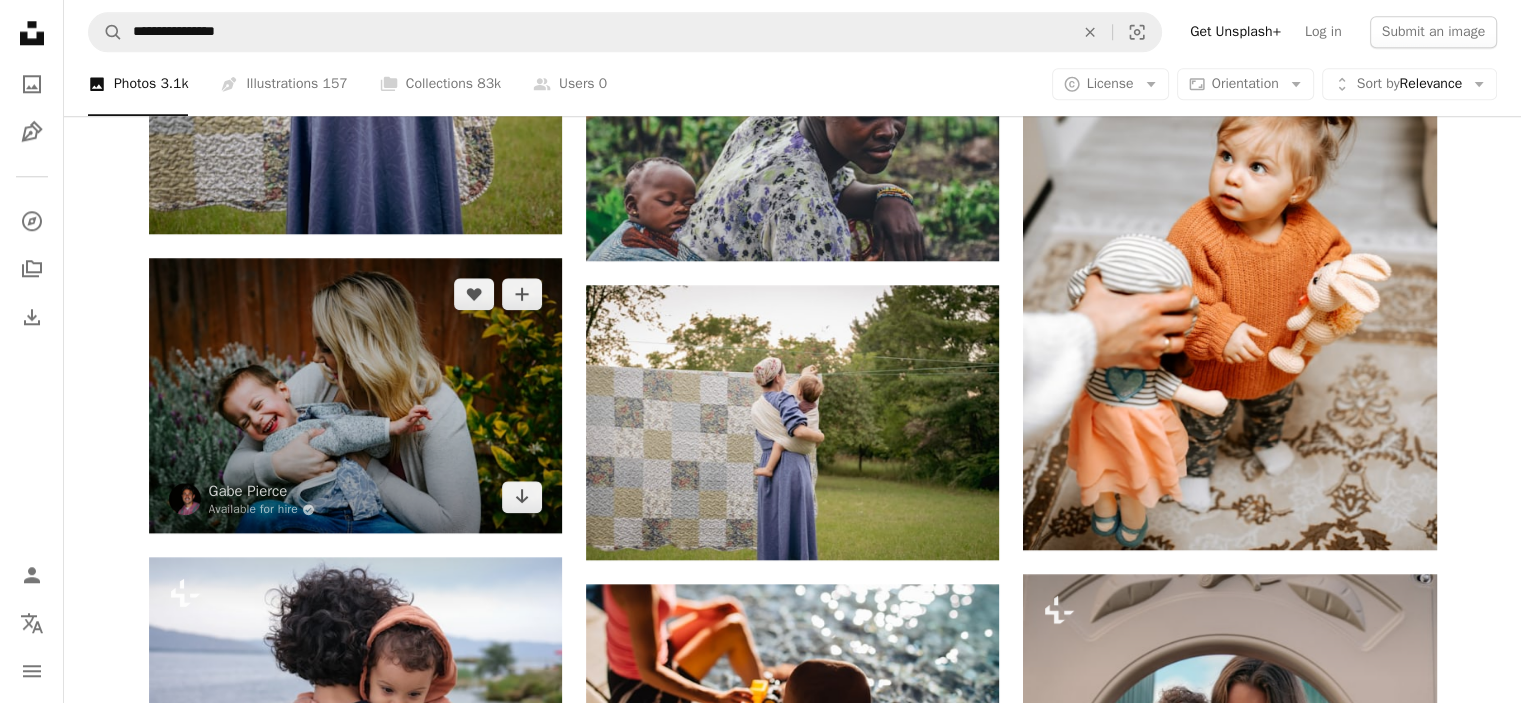 click at bounding box center (355, 395) 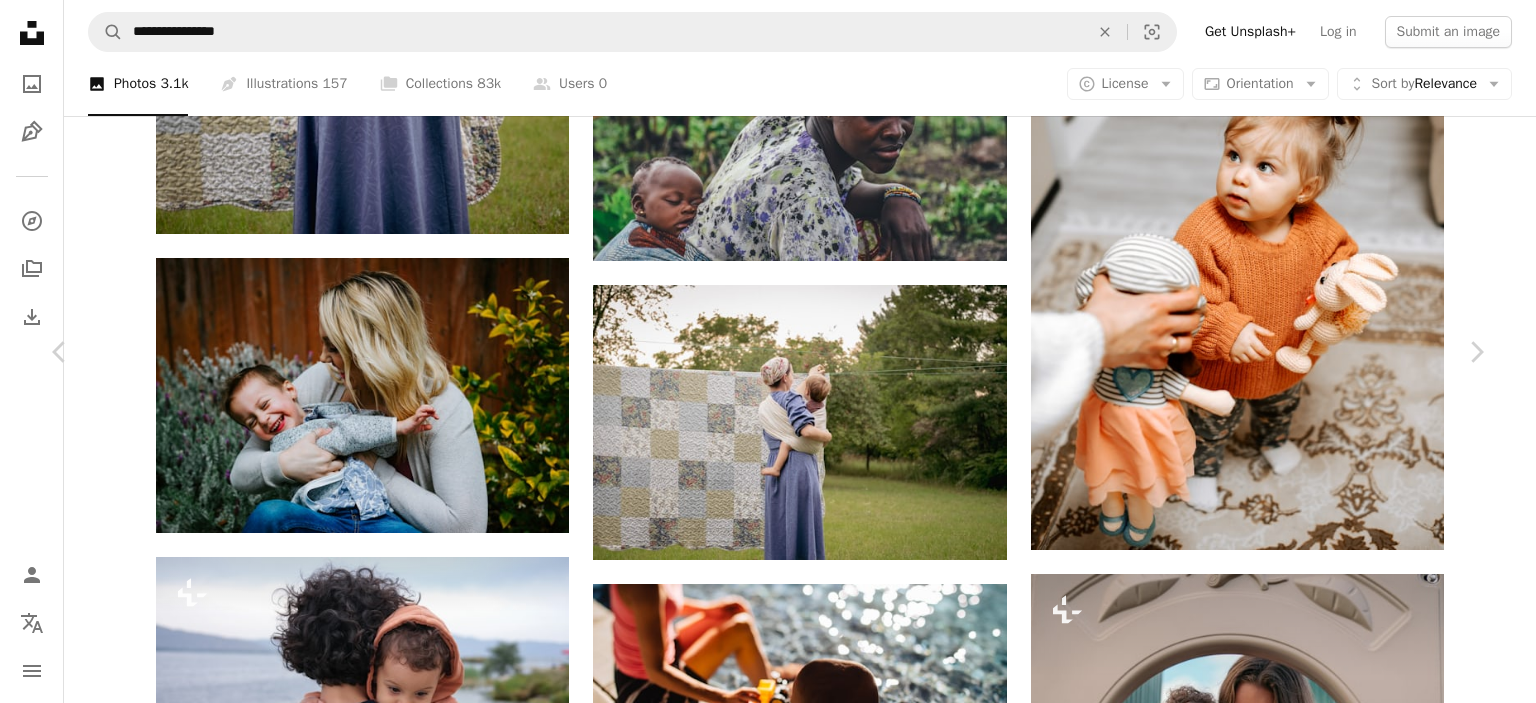 scroll, scrollTop: 1900, scrollLeft: 0, axis: vertical 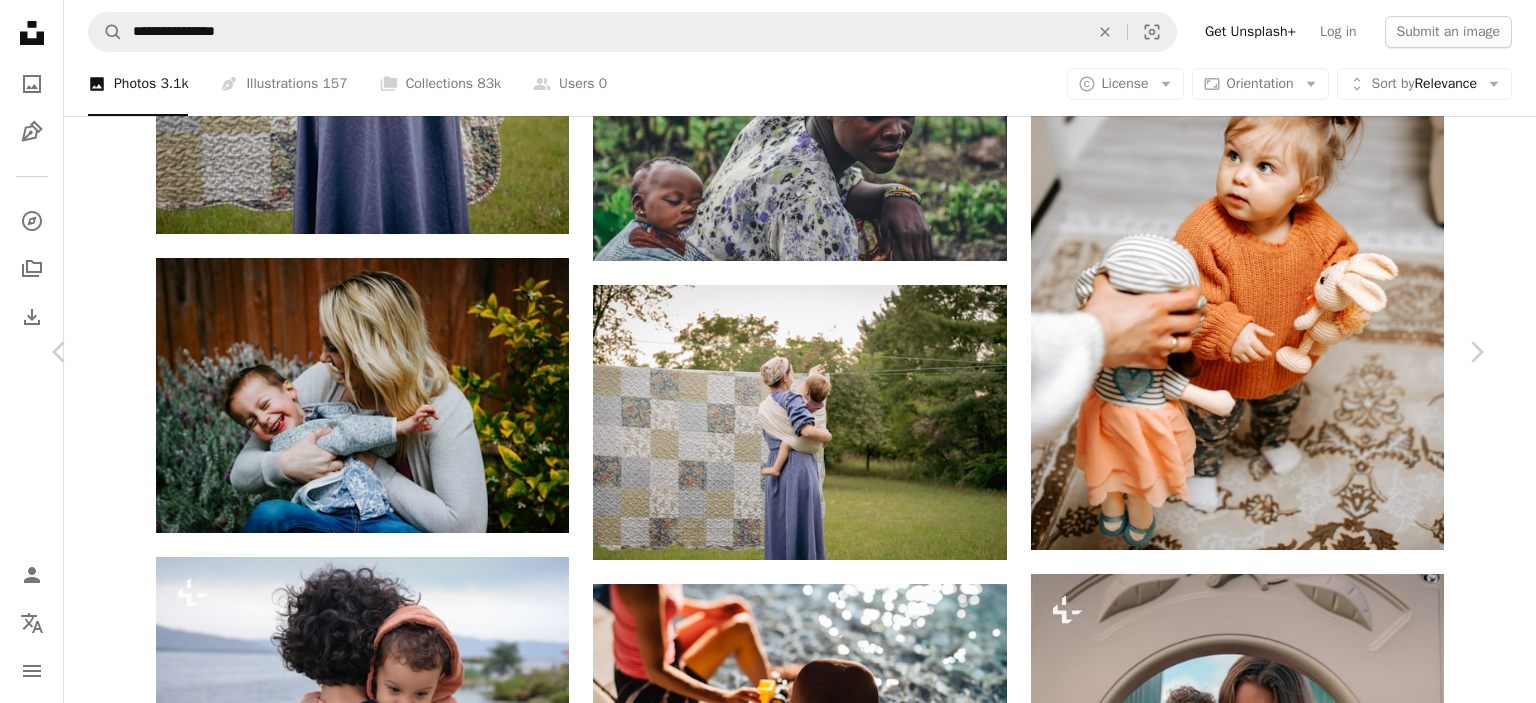 click on "An X shape" at bounding box center [20, 20] 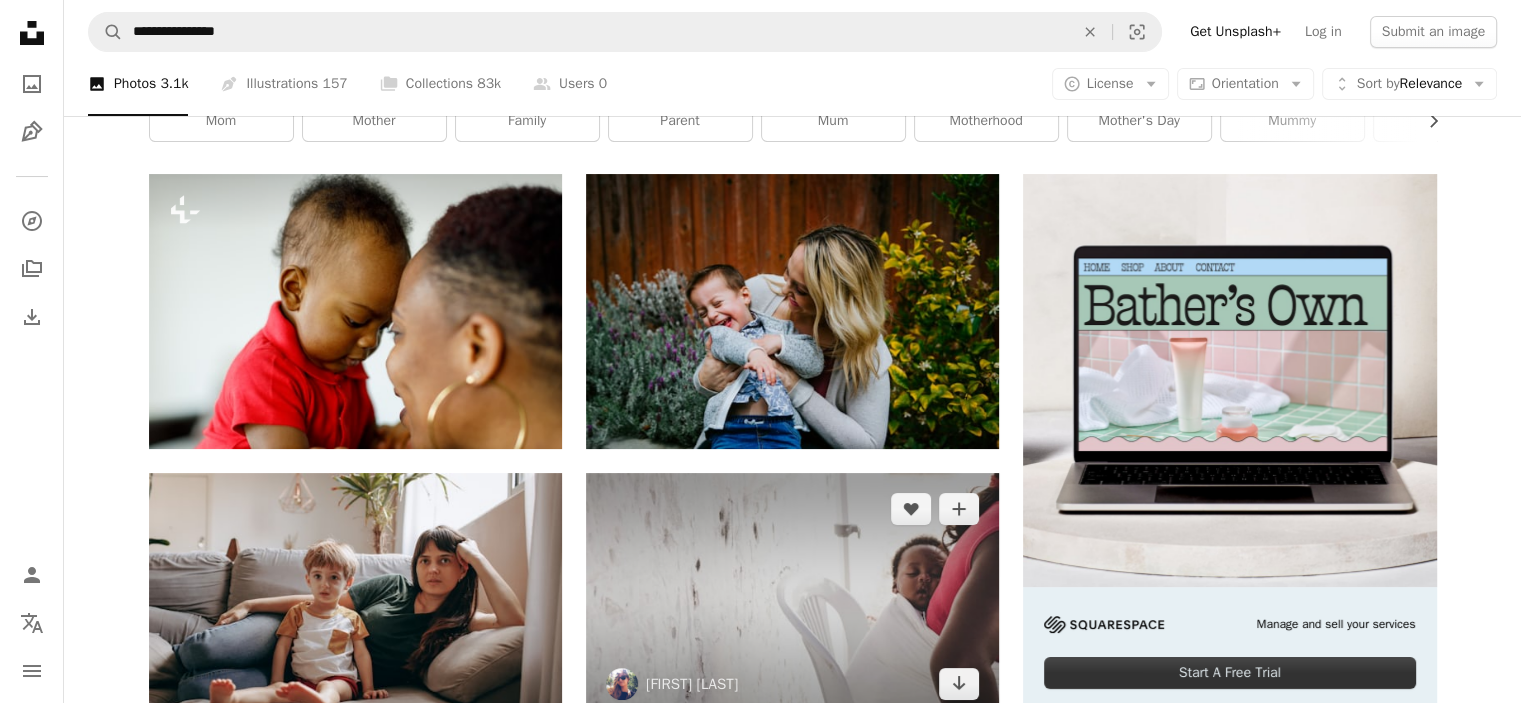 scroll, scrollTop: 0, scrollLeft: 0, axis: both 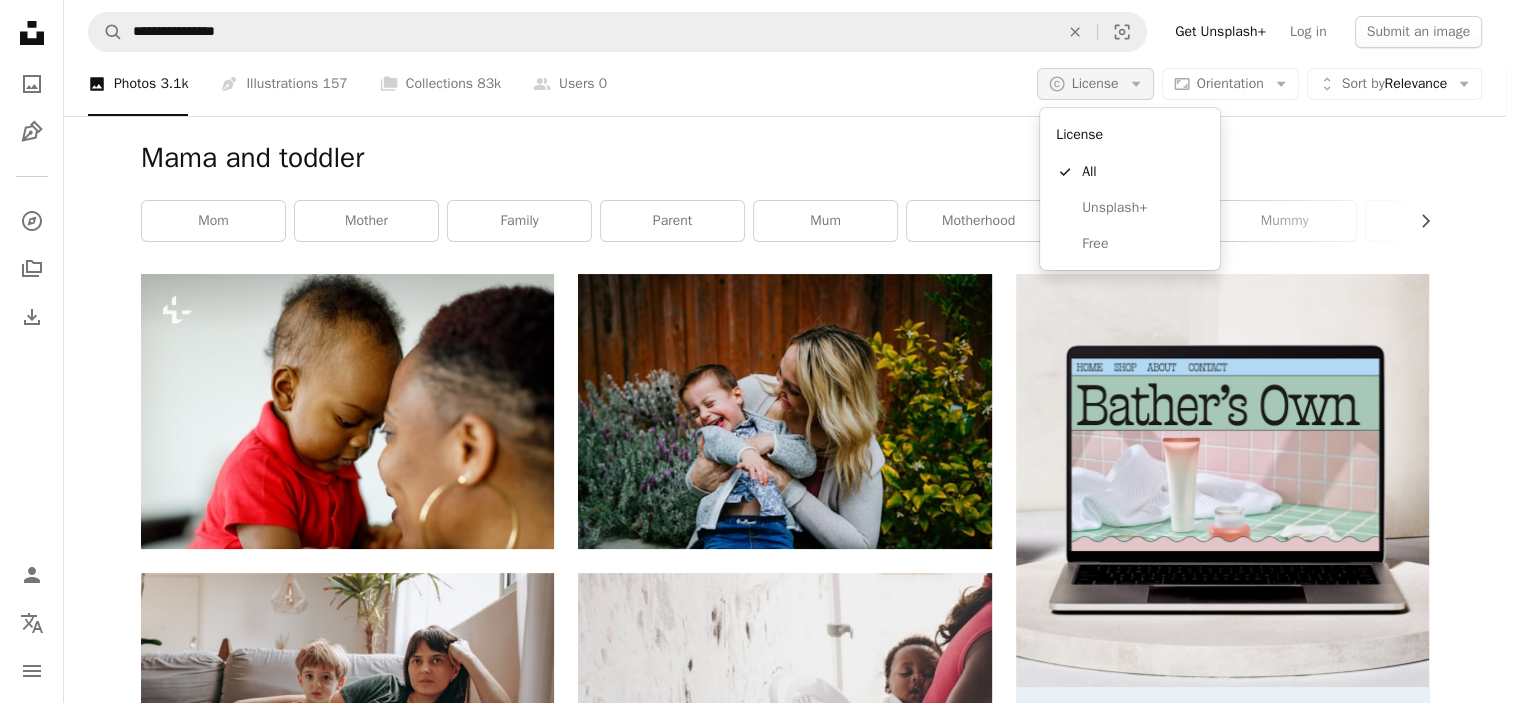 click on "Arrow down" 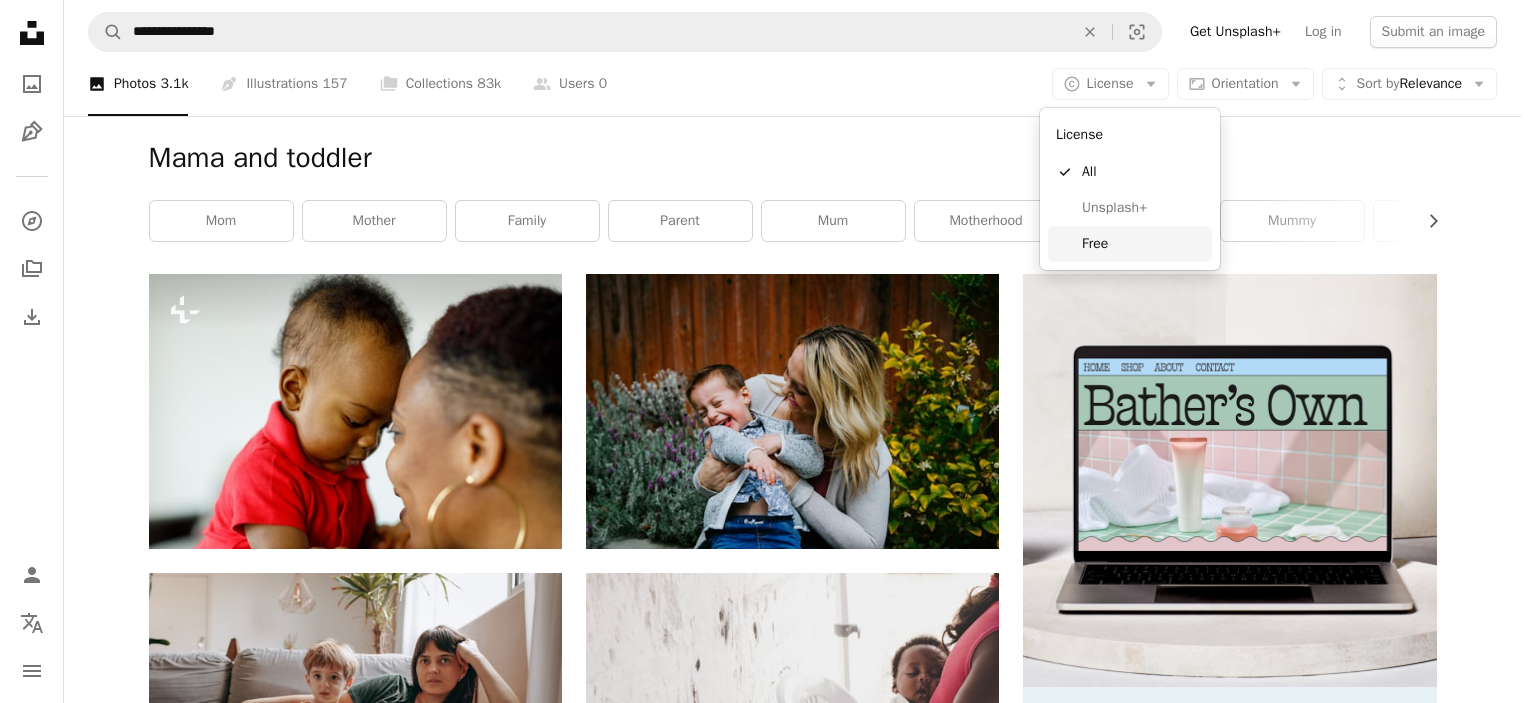click on "Free" at bounding box center [1143, 244] 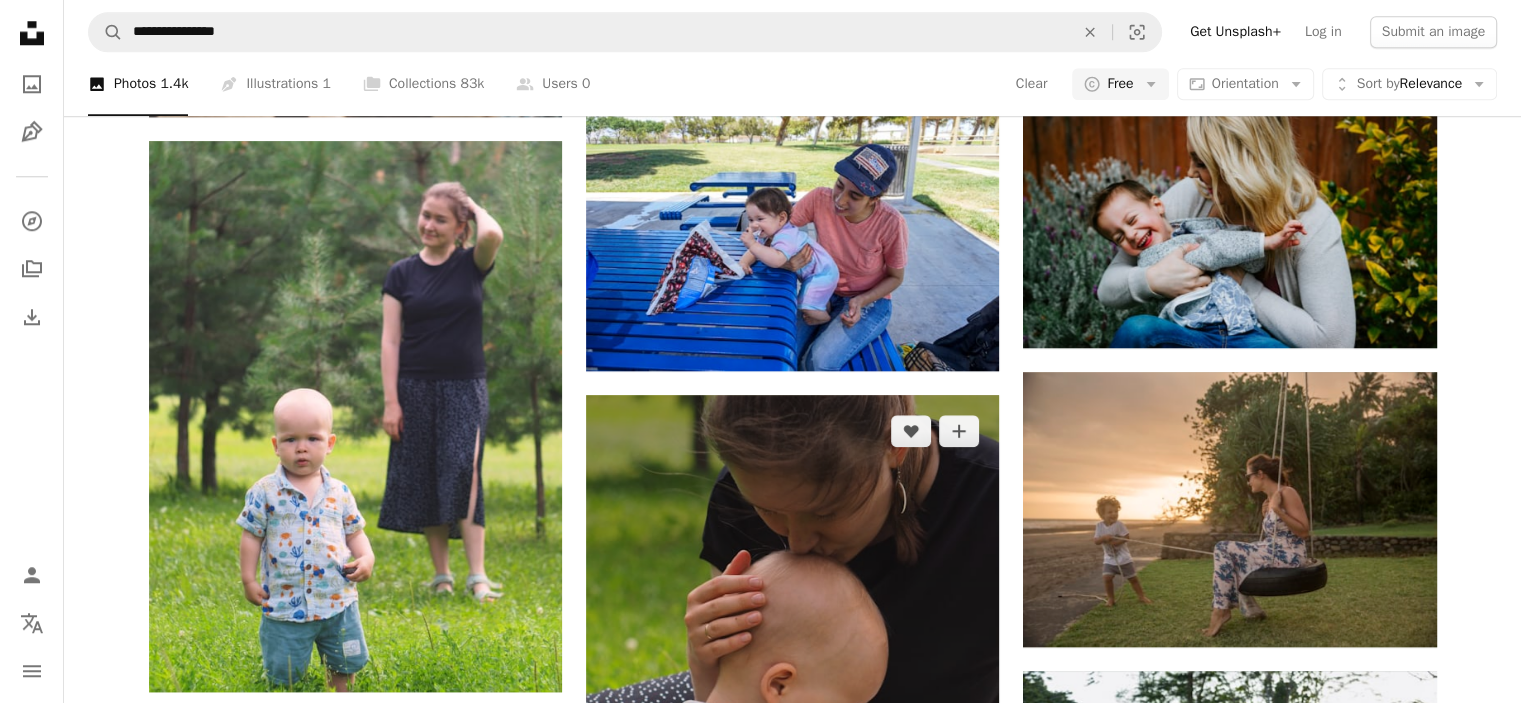 scroll, scrollTop: 2000, scrollLeft: 0, axis: vertical 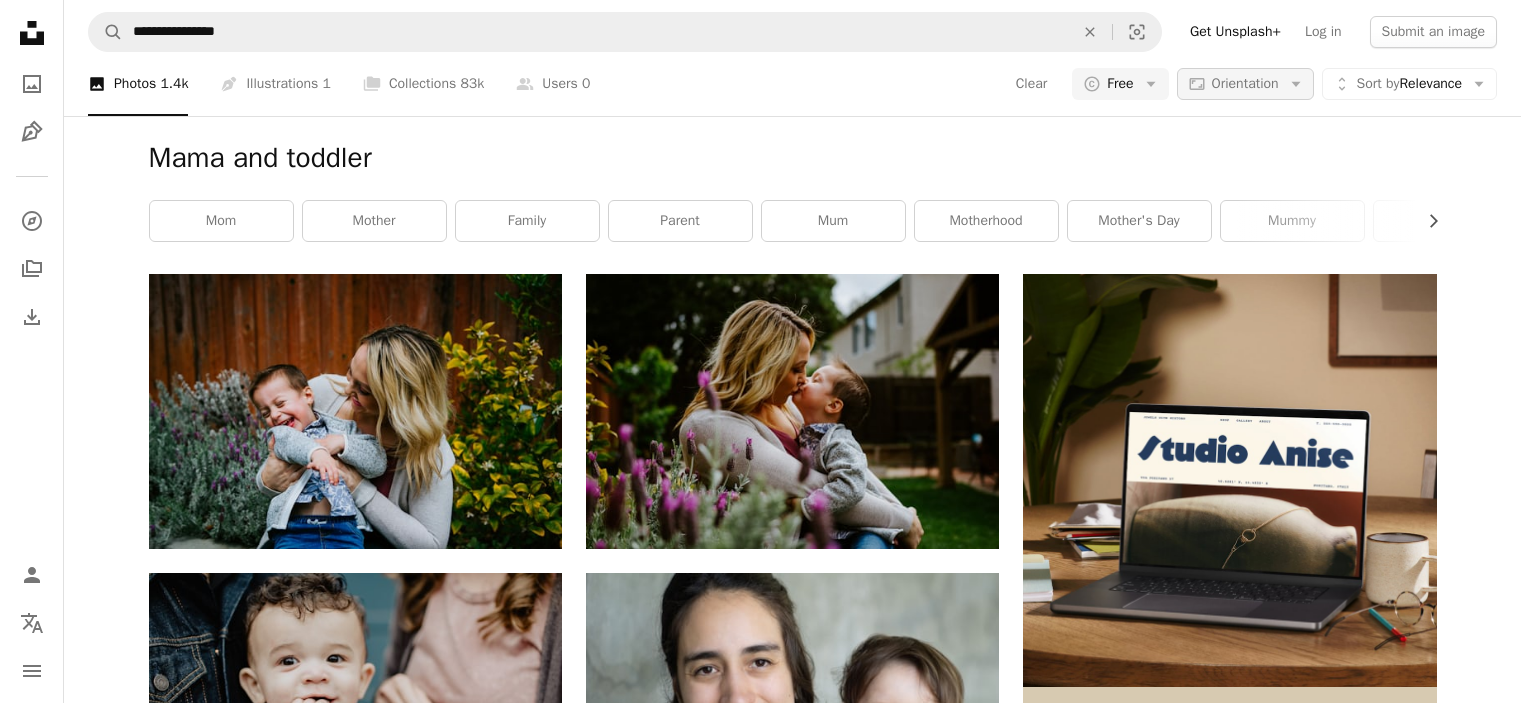 click on "Arrow down" 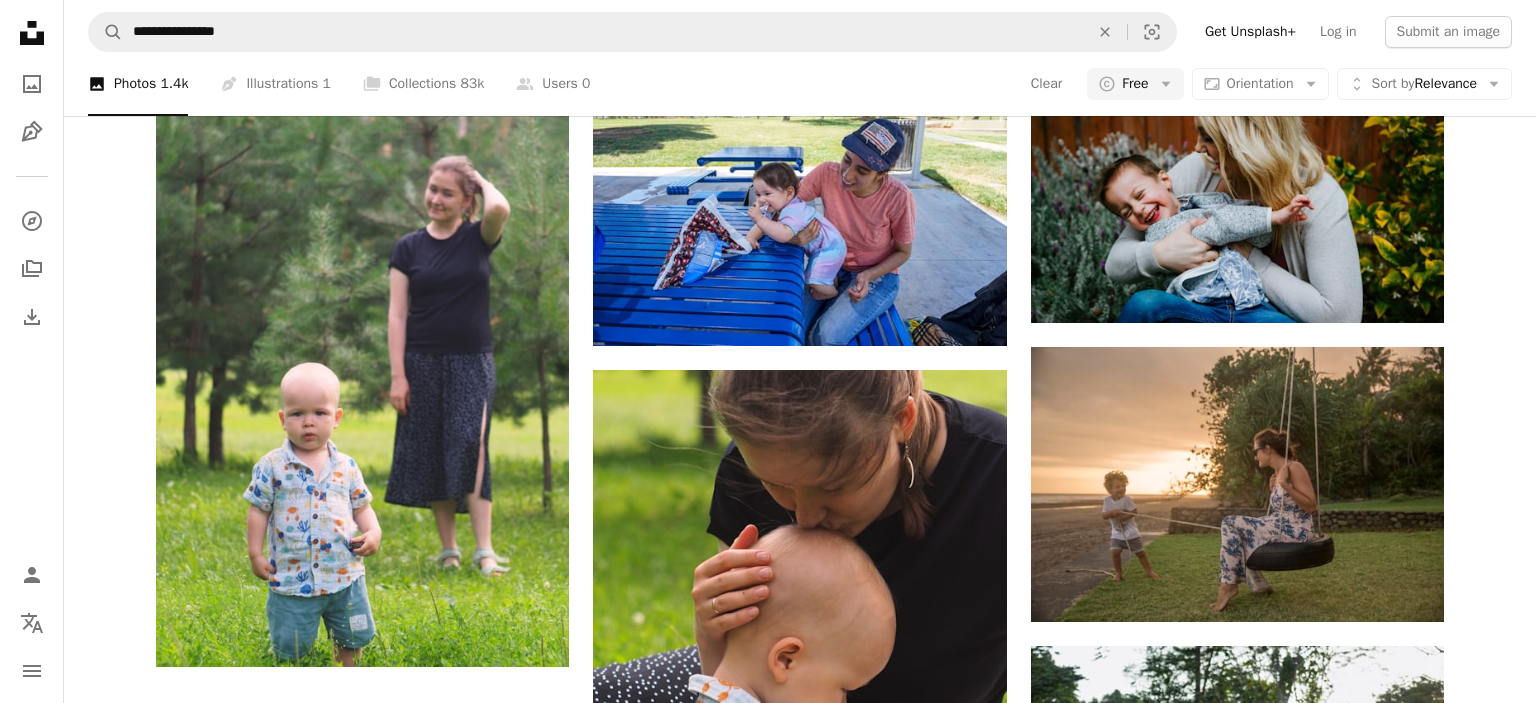 click on "**********" at bounding box center (768, 165) 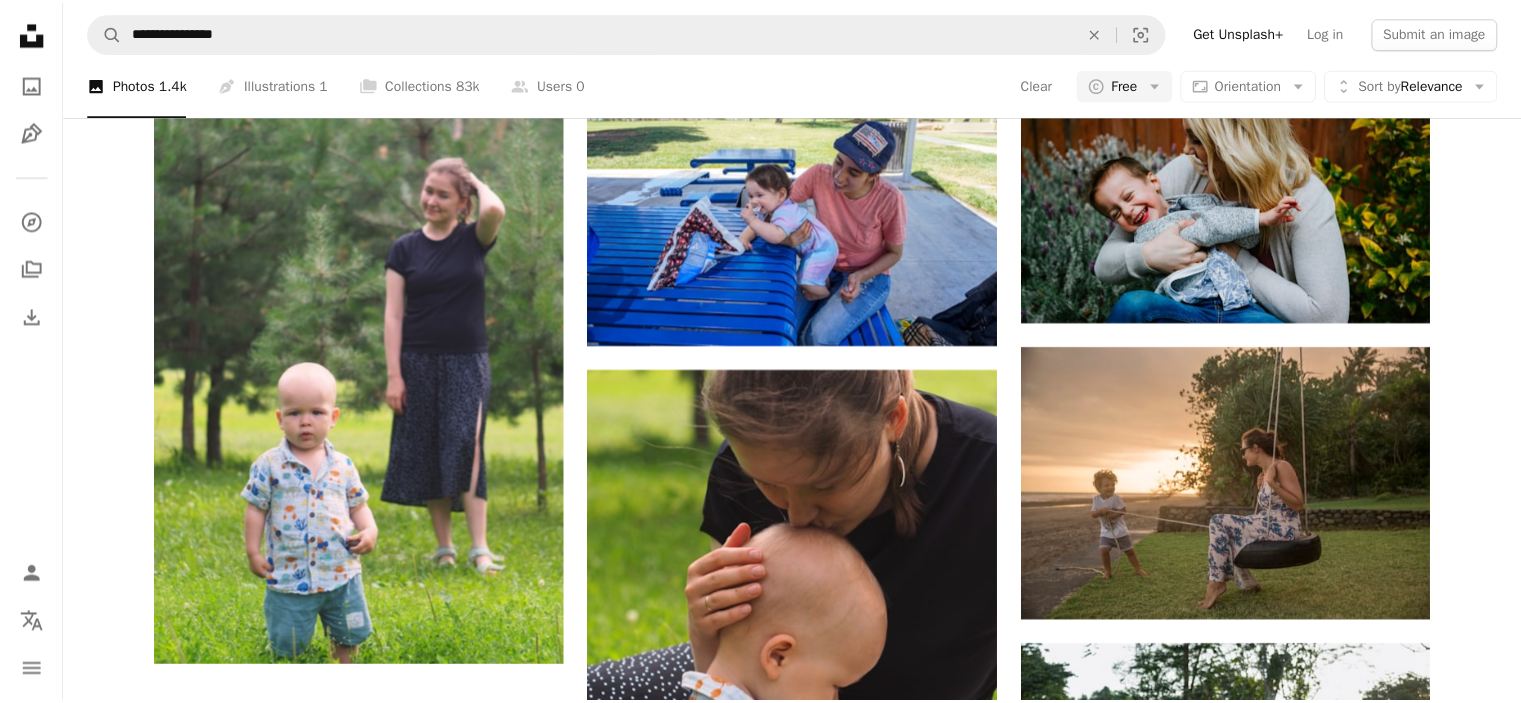scroll, scrollTop: 2000, scrollLeft: 0, axis: vertical 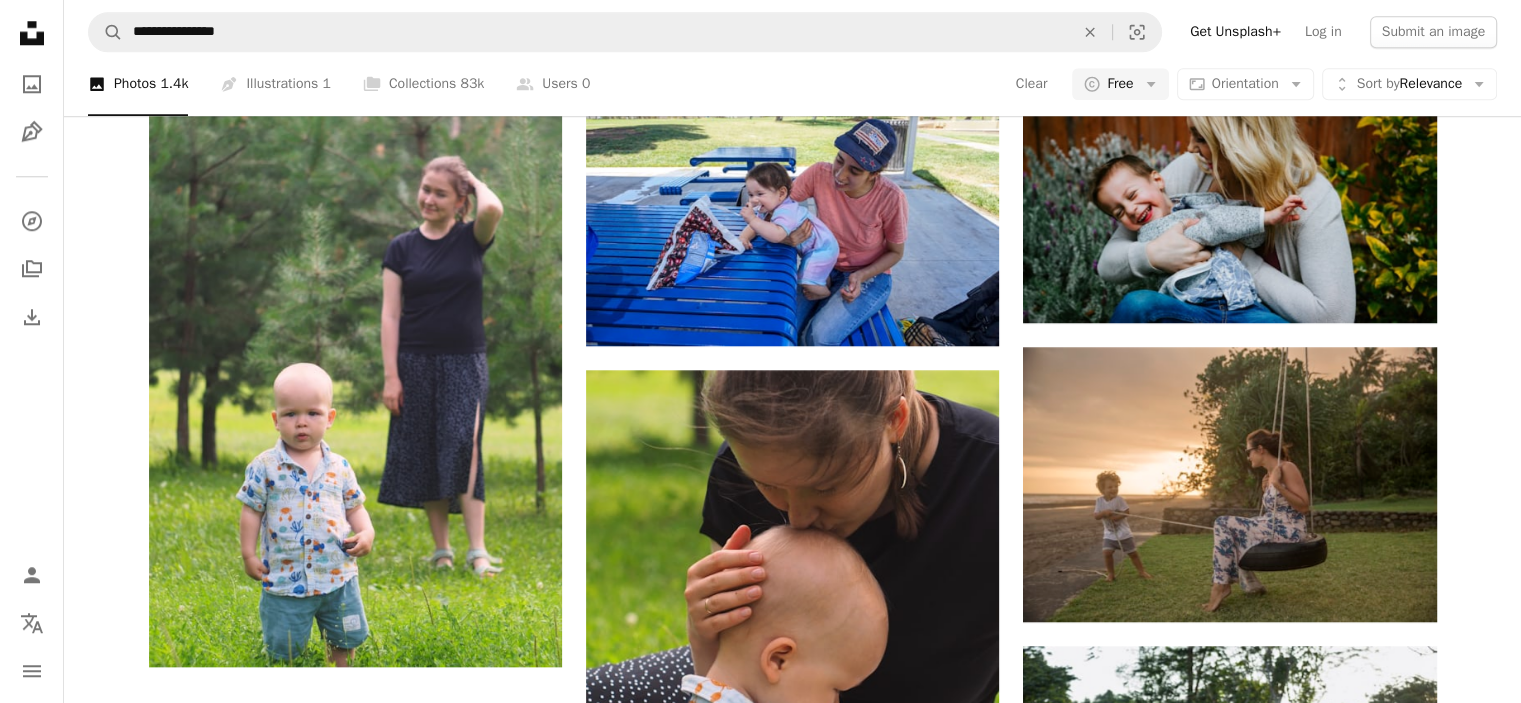 click on "Arrow down" 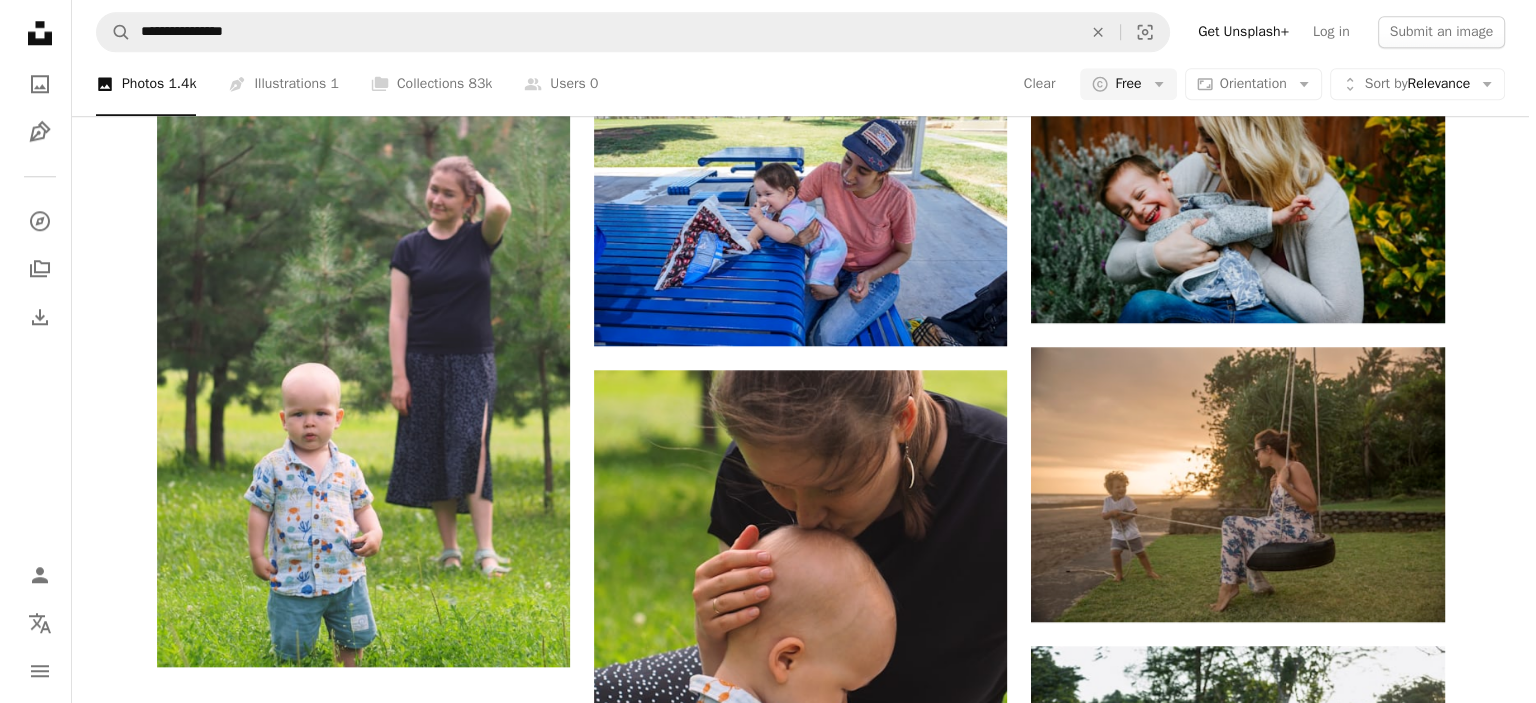 scroll, scrollTop: 0, scrollLeft: 0, axis: both 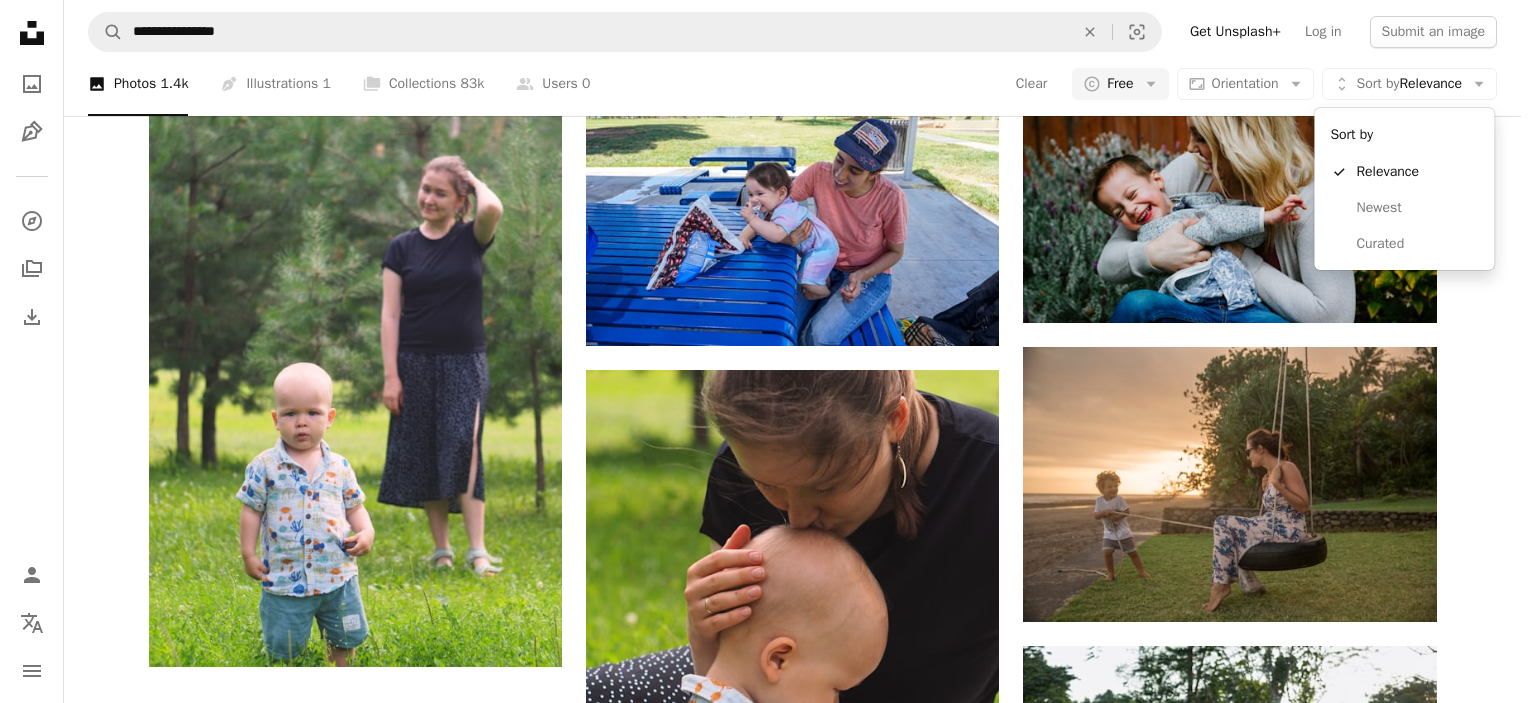 click on "Arrow down" 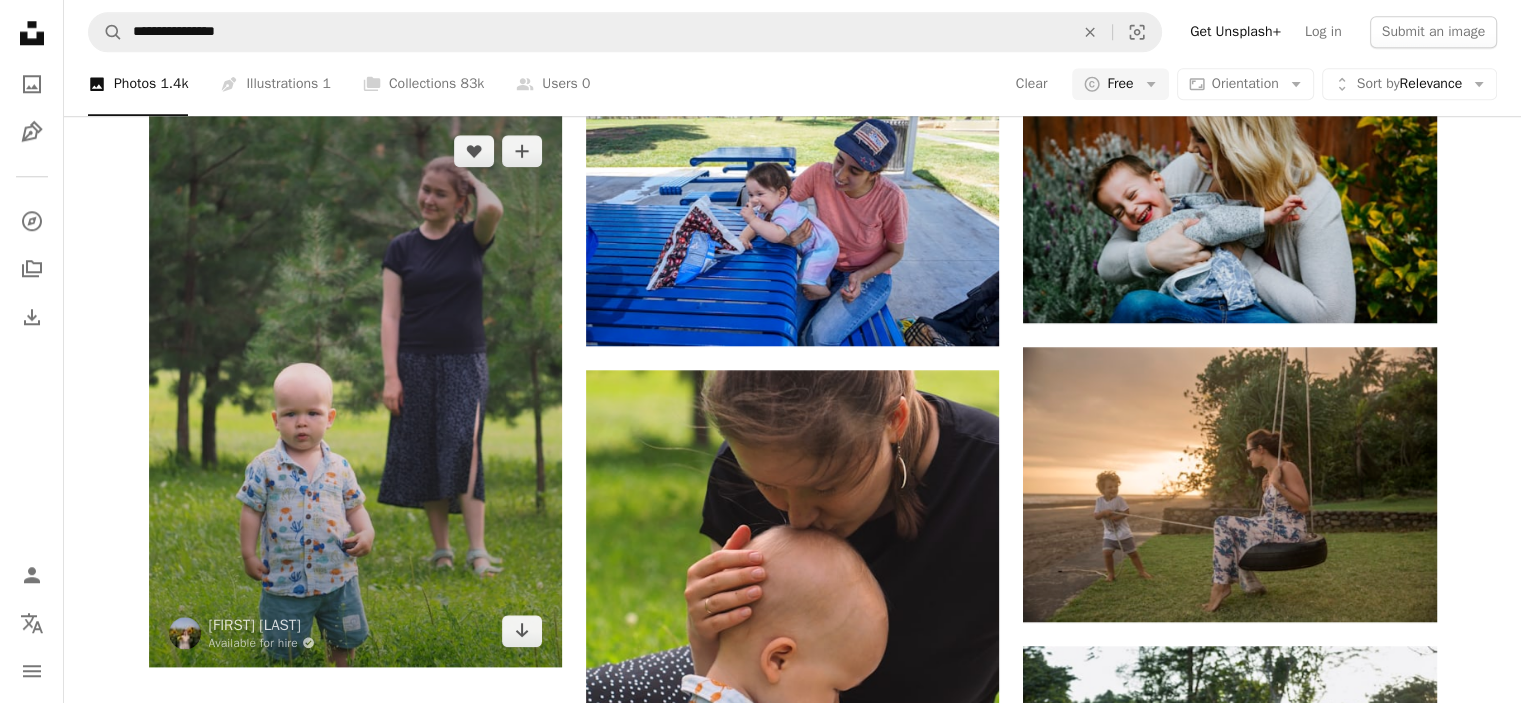 scroll, scrollTop: 2100, scrollLeft: 0, axis: vertical 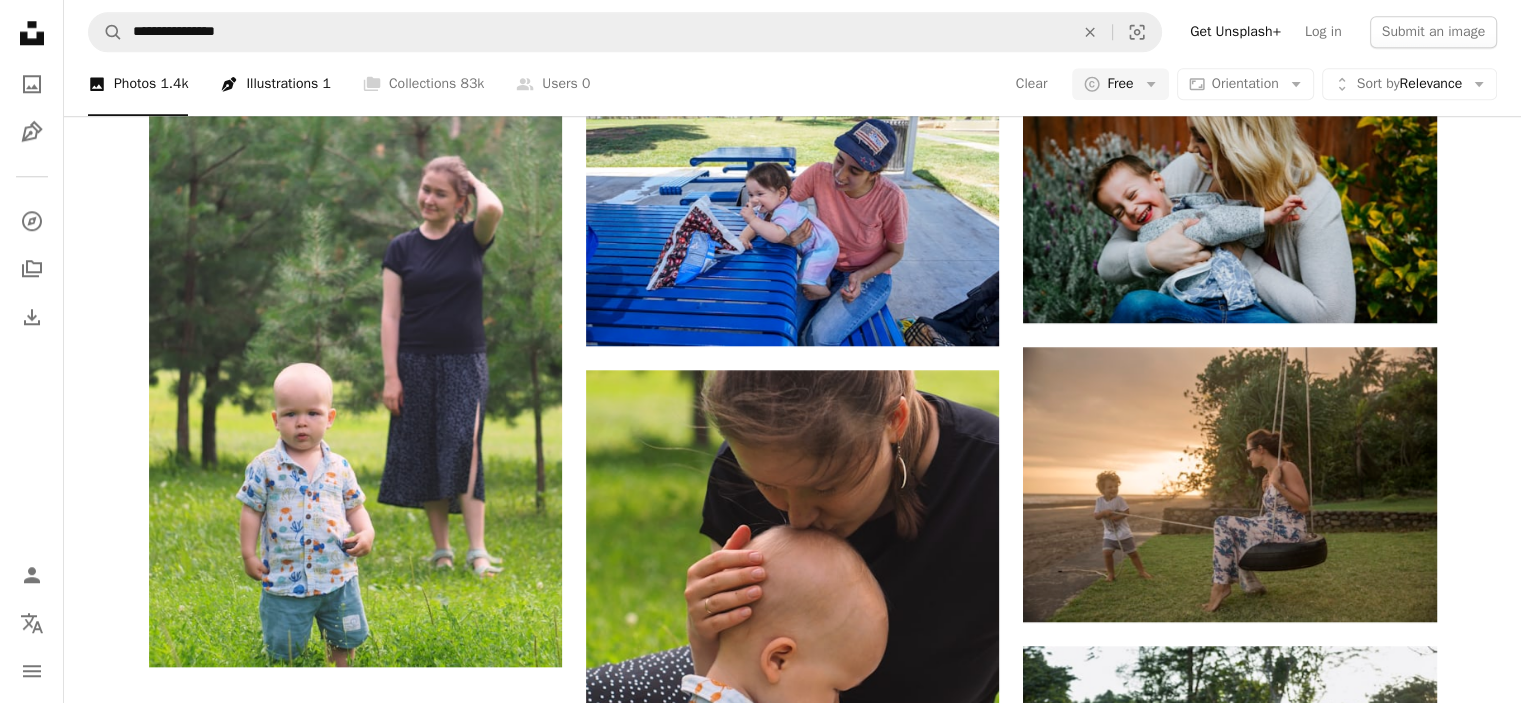 click on "Pen Tool Illustrations   1" at bounding box center (275, 84) 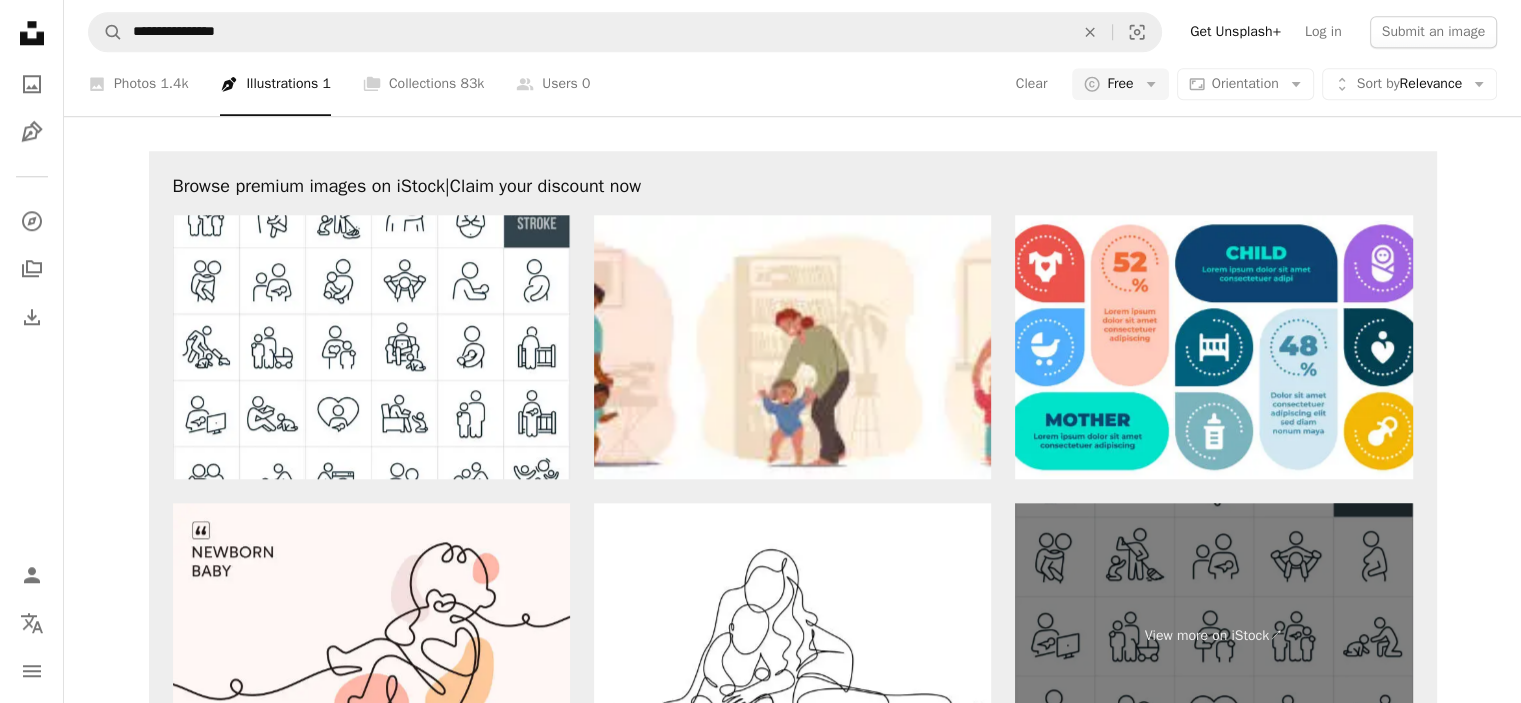 scroll, scrollTop: 0, scrollLeft: 0, axis: both 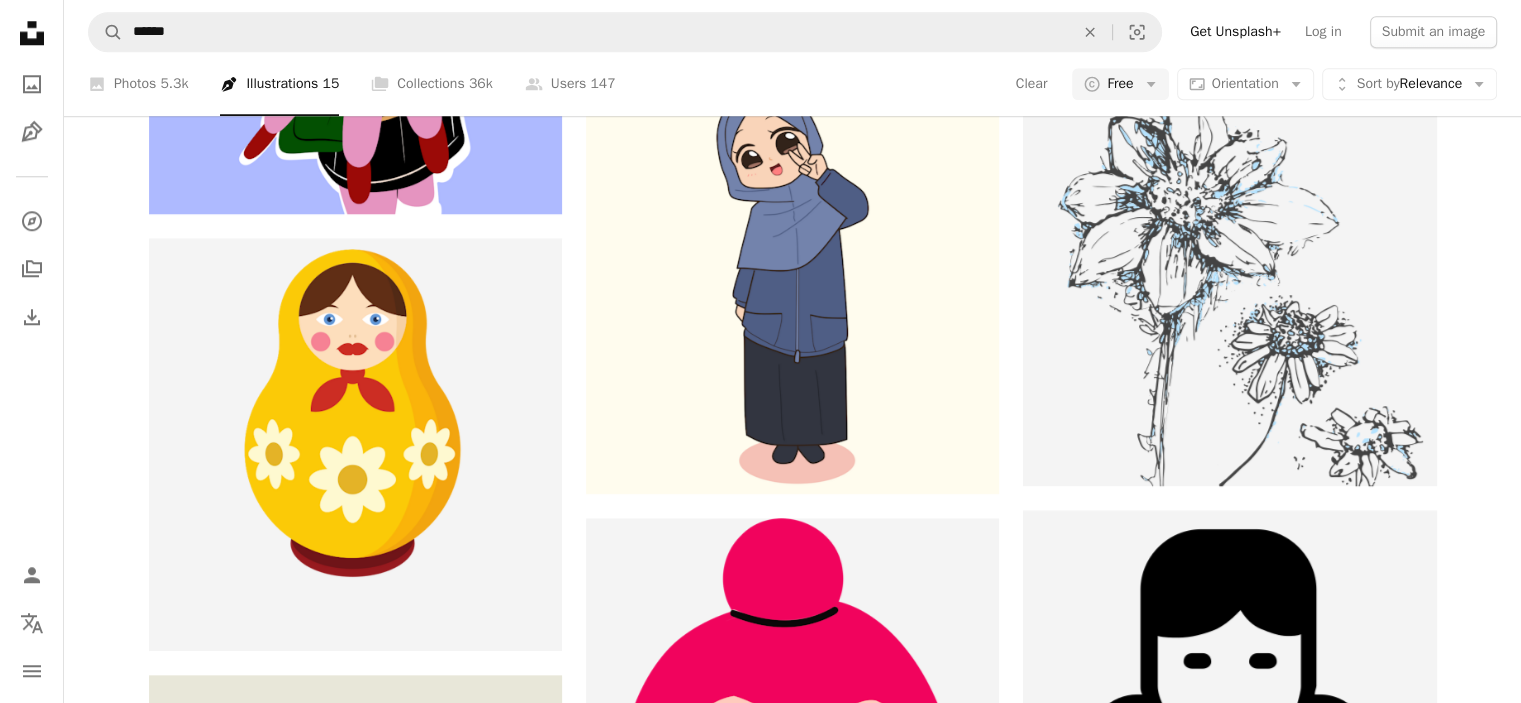 click on "motherhood" at bounding box center (986, -1779) 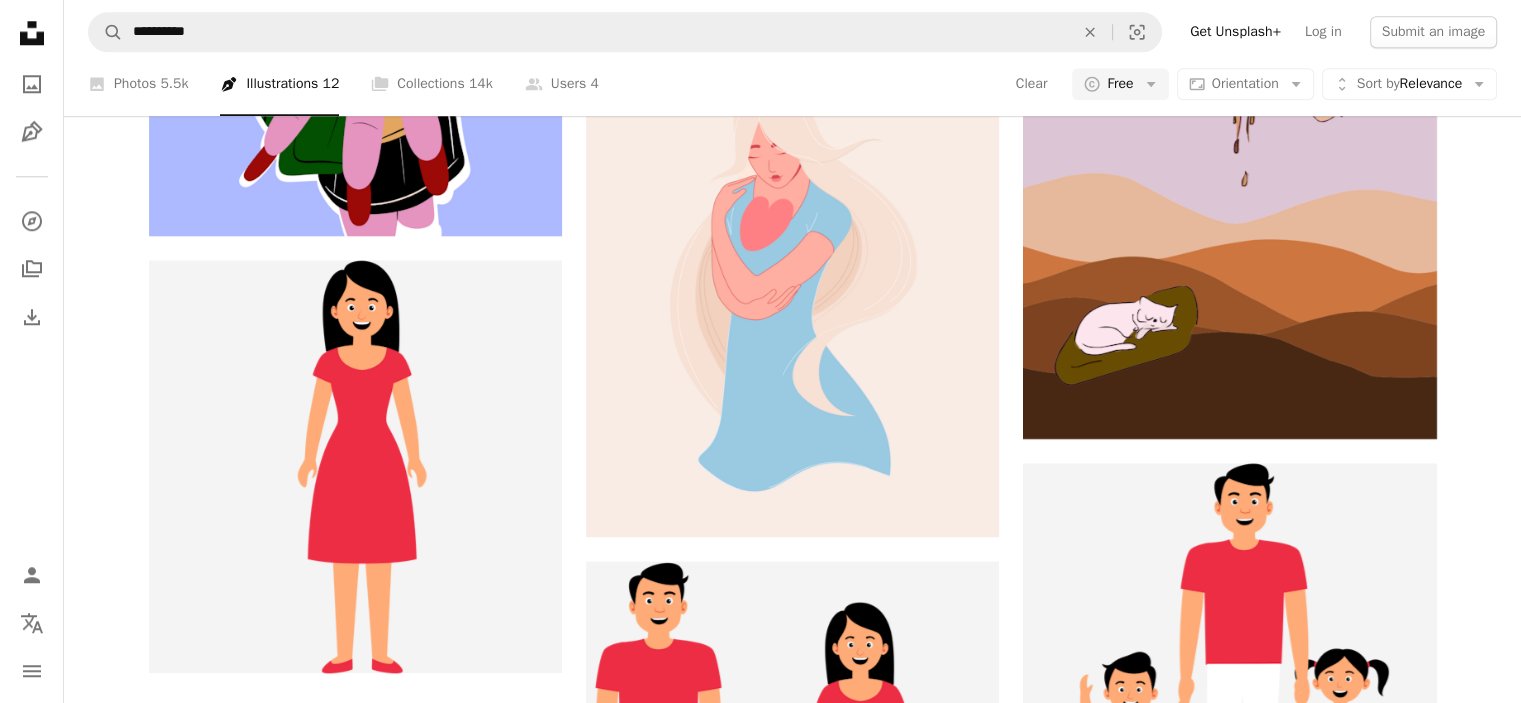 scroll, scrollTop: 1100, scrollLeft: 0, axis: vertical 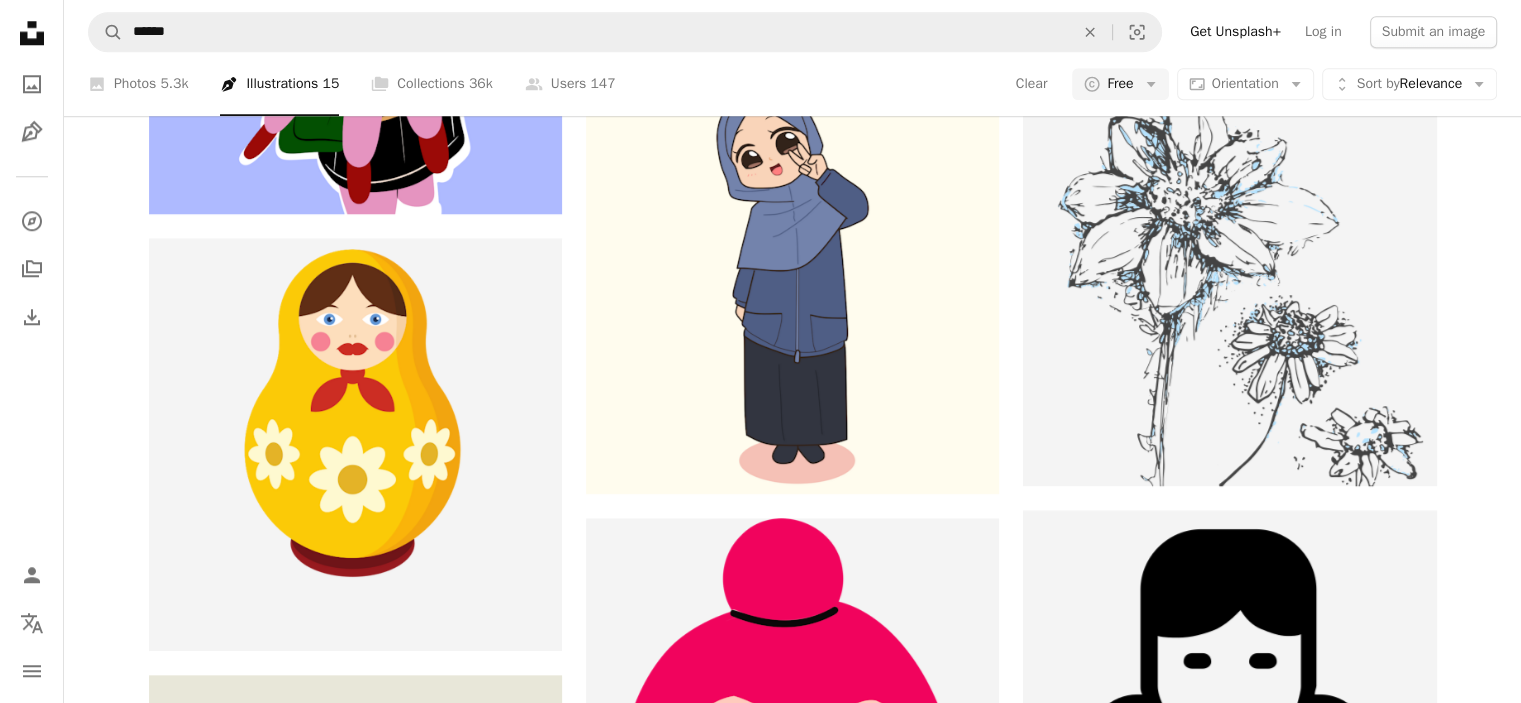 click on "mother and child" at bounding box center (1139, -1779) 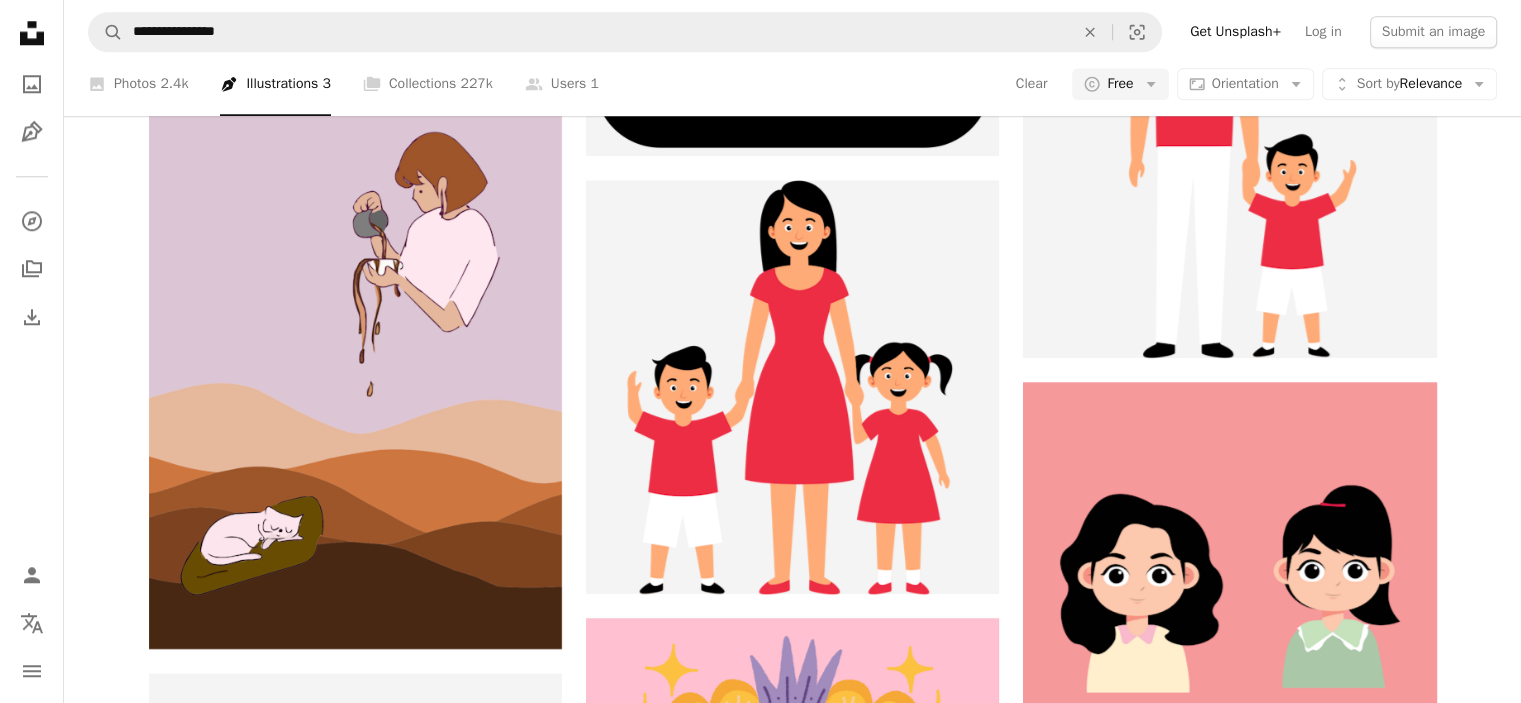 scroll, scrollTop: 3225, scrollLeft: 0, axis: vertical 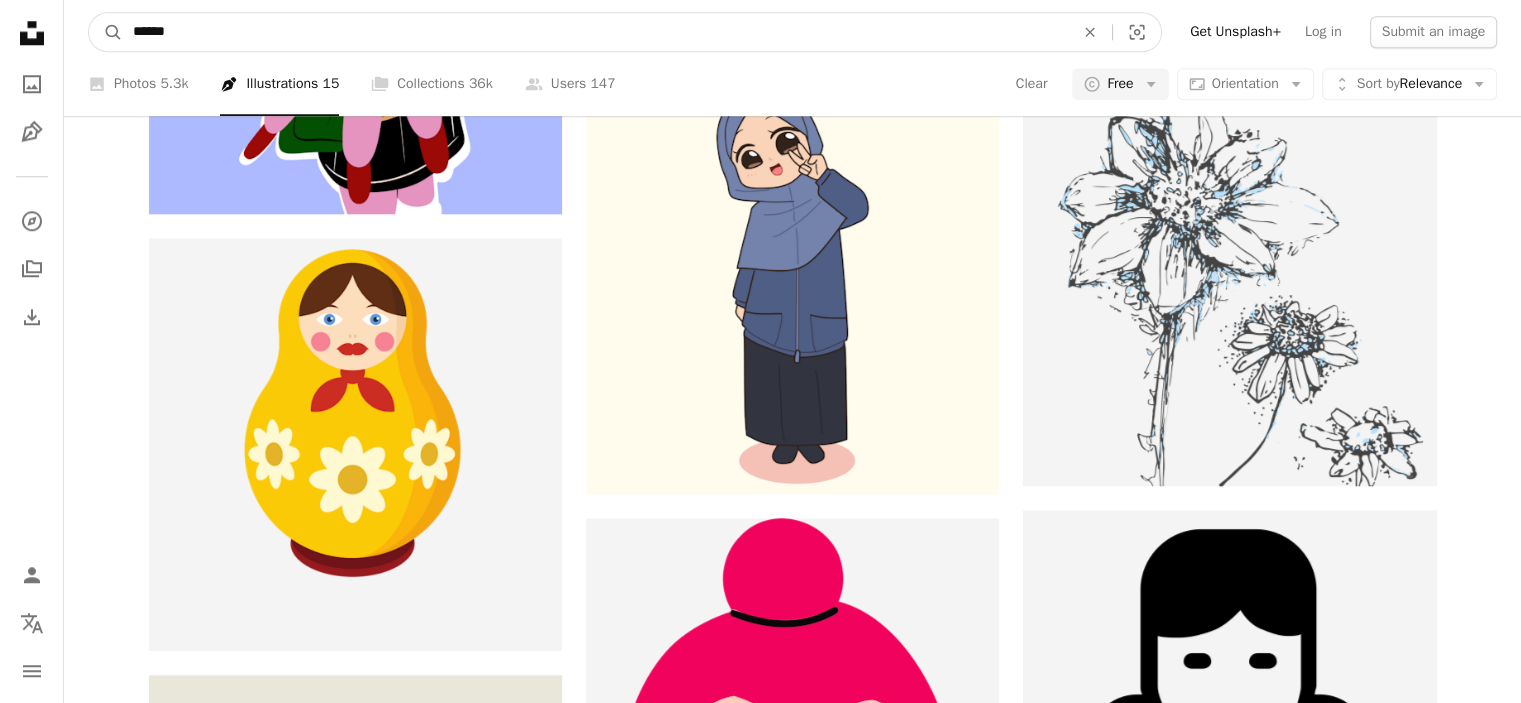 click on "******" at bounding box center (595, 32) 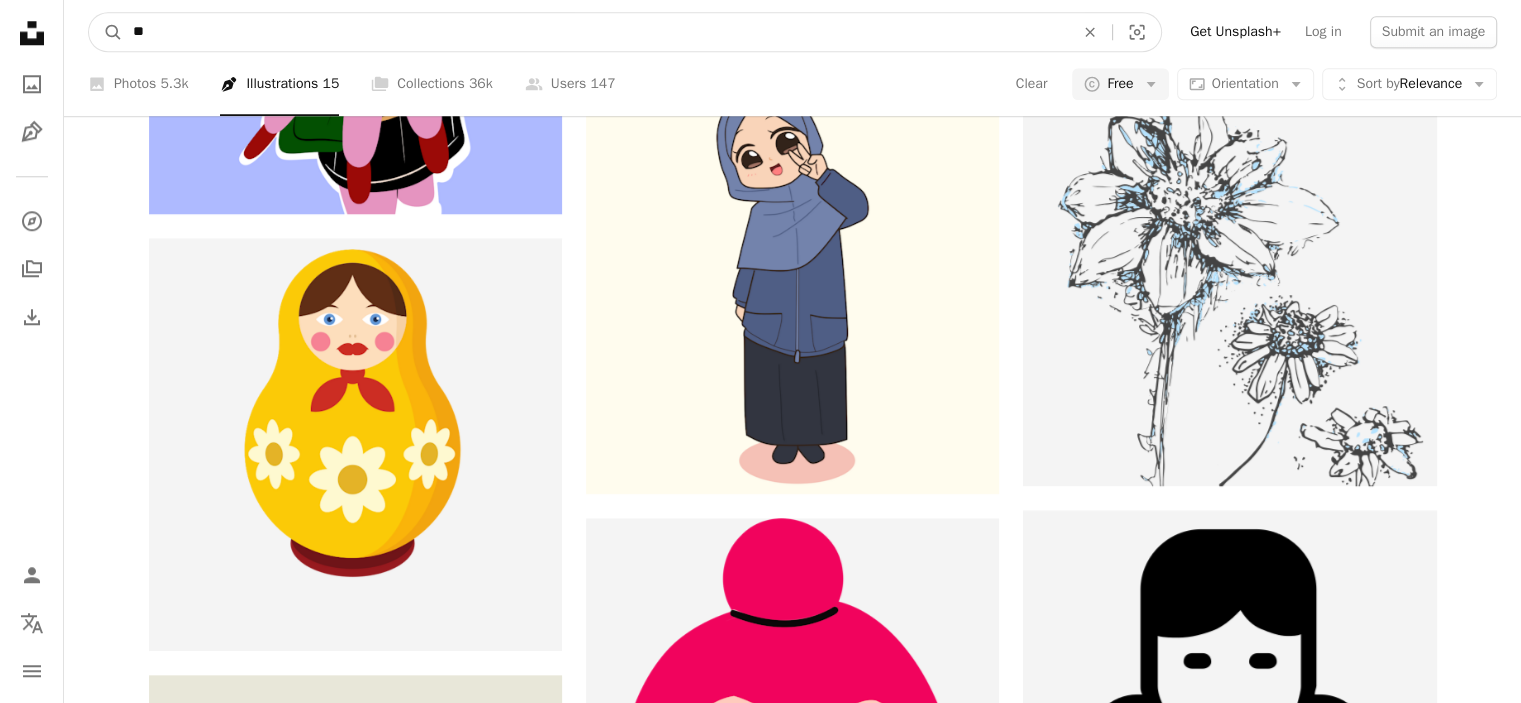 type on "*" 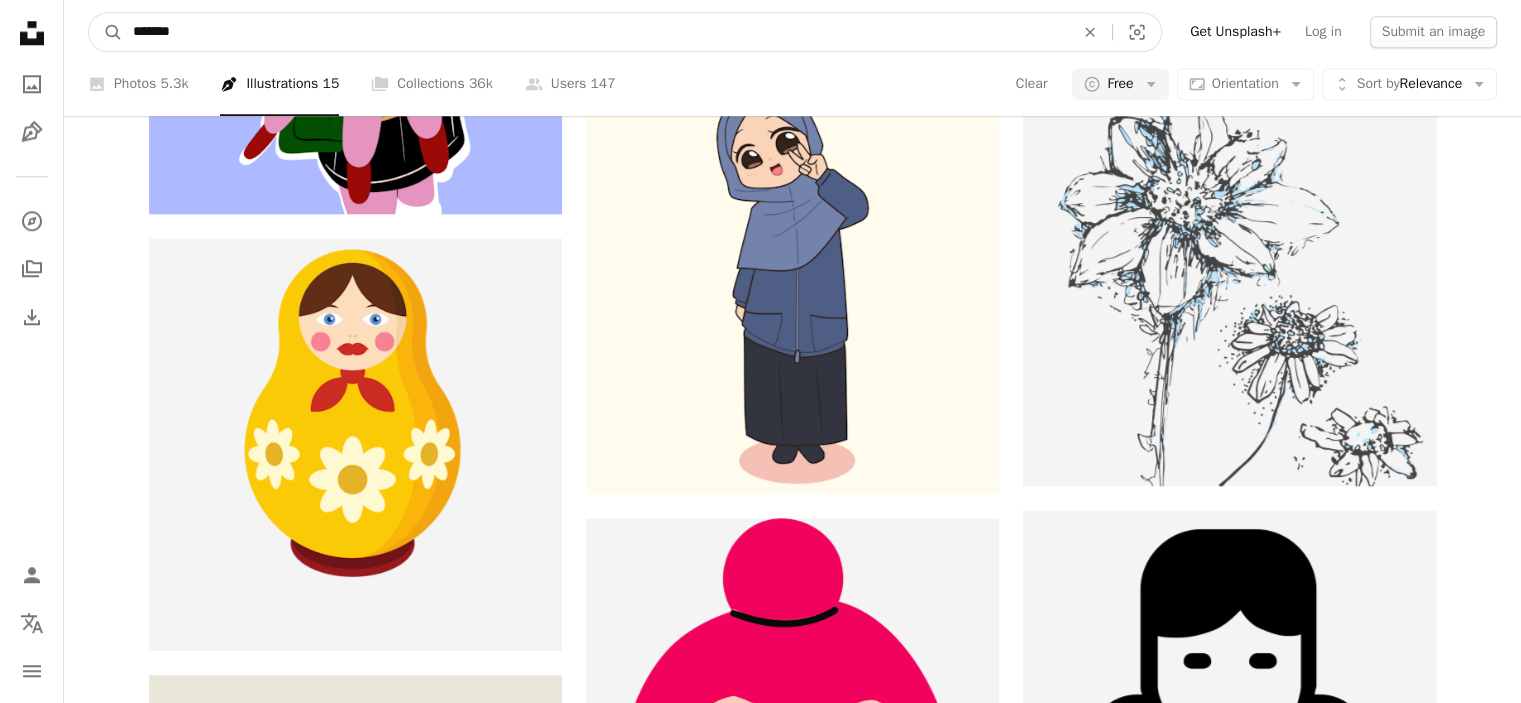 type on "*******" 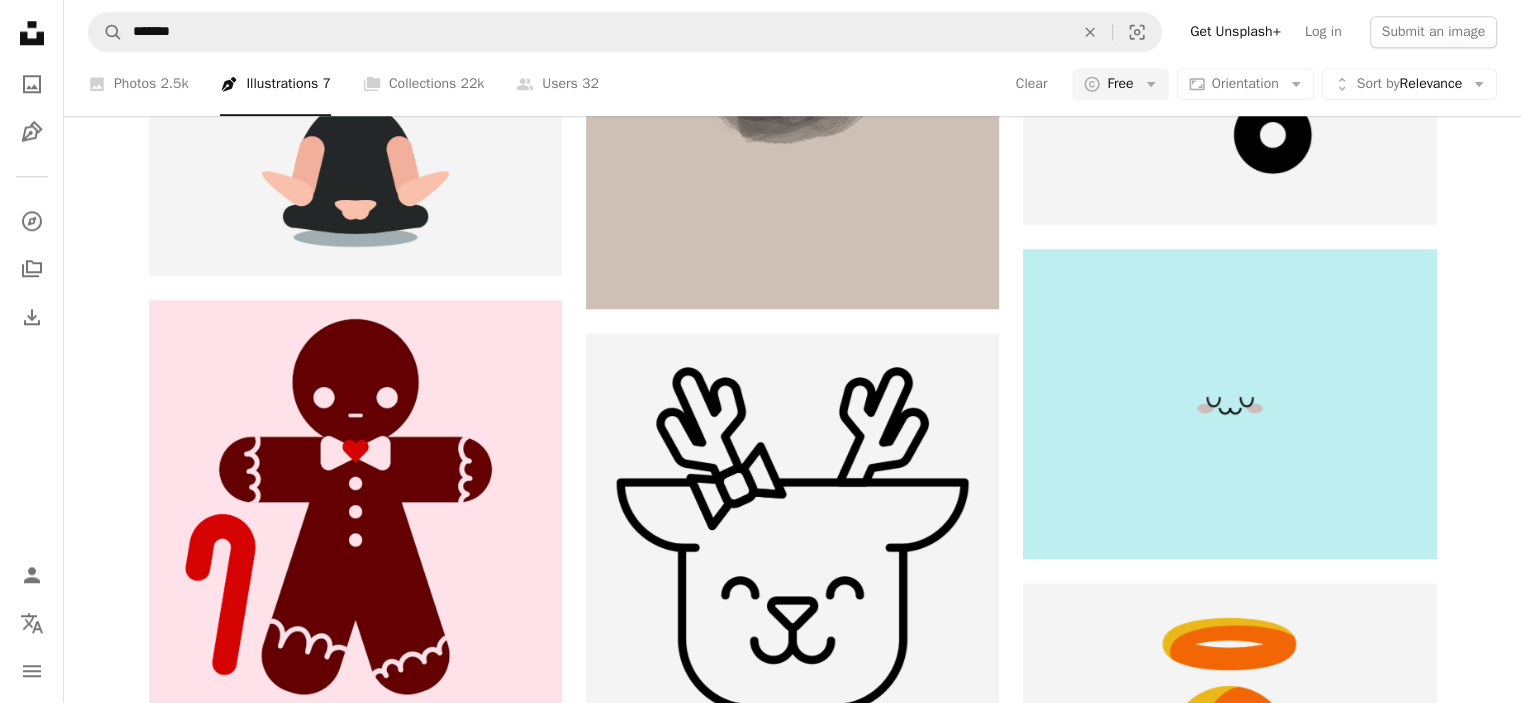 scroll, scrollTop: 1000, scrollLeft: 0, axis: vertical 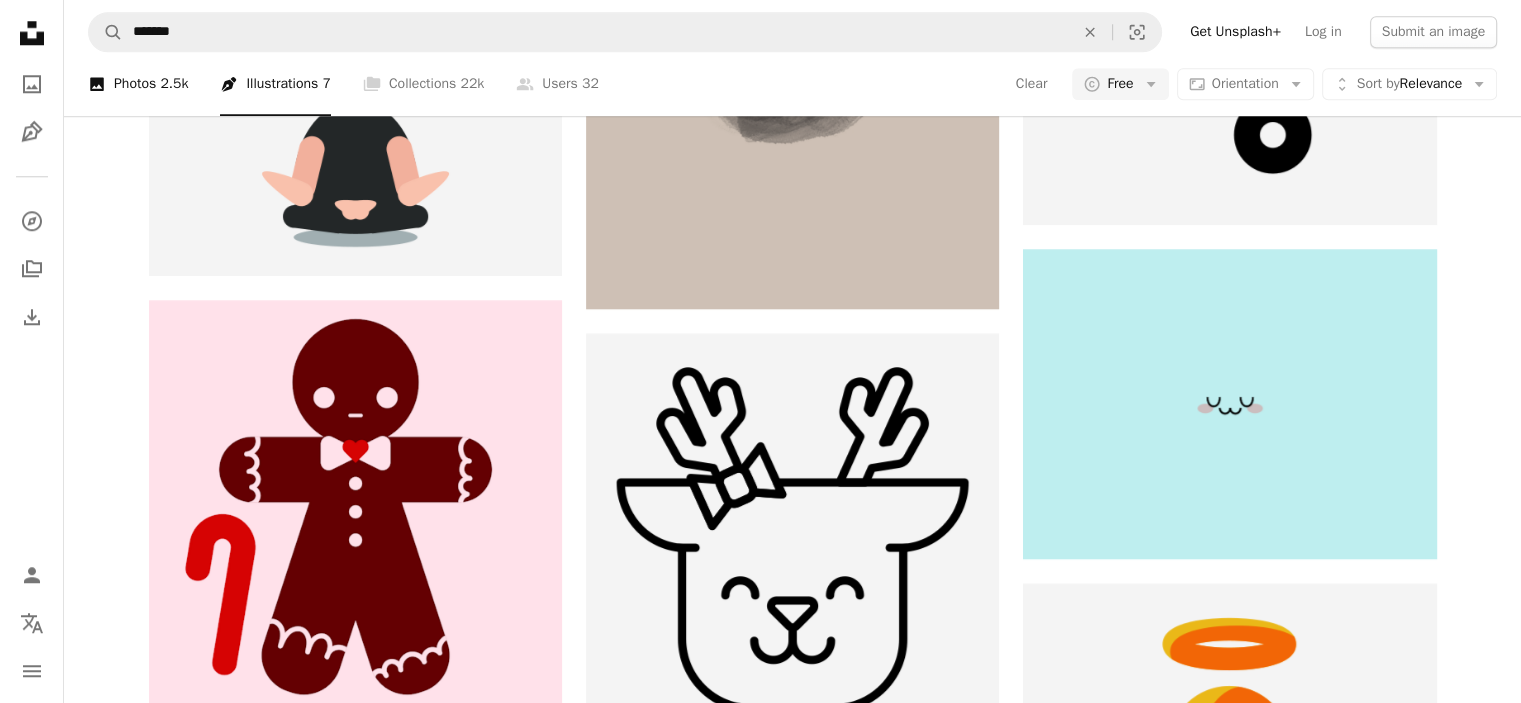click on "A photo Photos   2.5k" at bounding box center (138, 84) 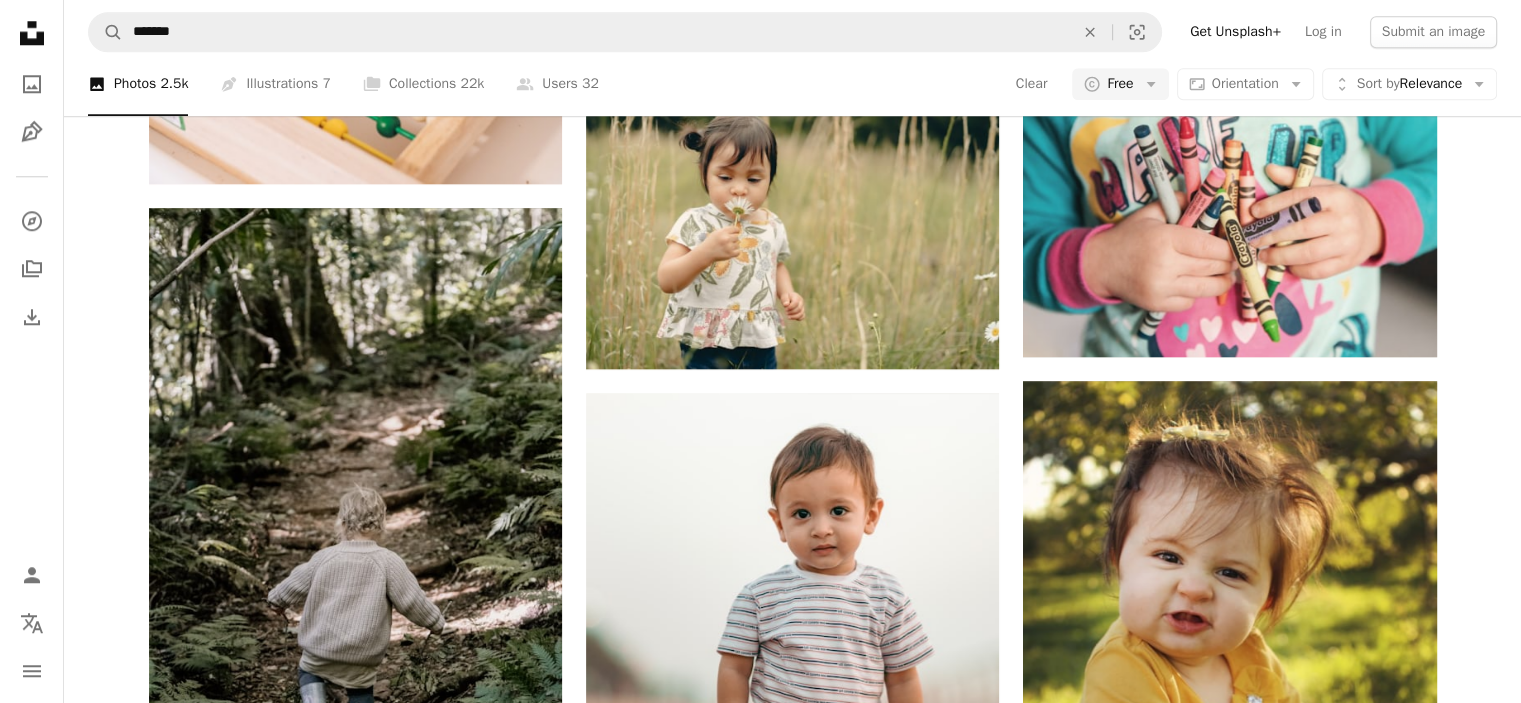 scroll, scrollTop: 200, scrollLeft: 0, axis: vertical 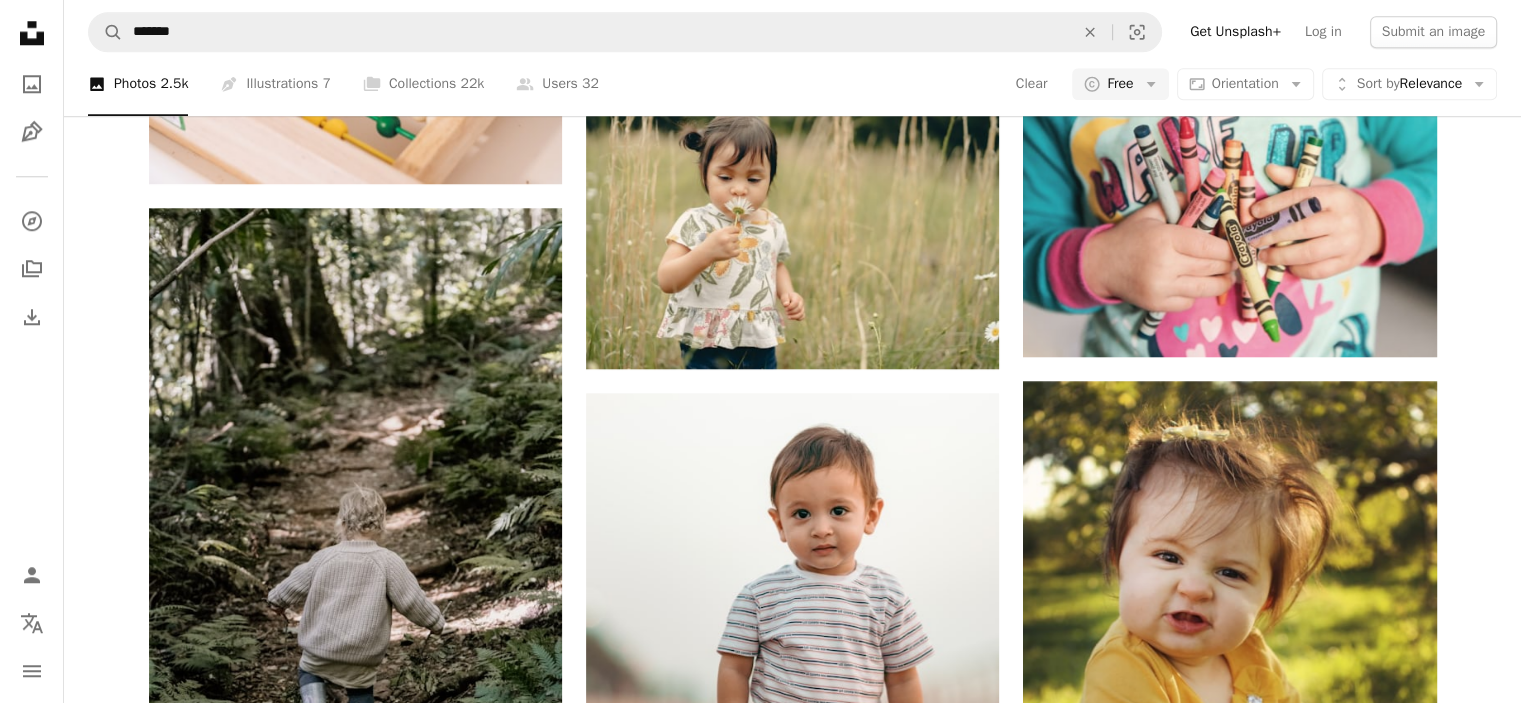 click on "baby" at bounding box center [221, -1779] 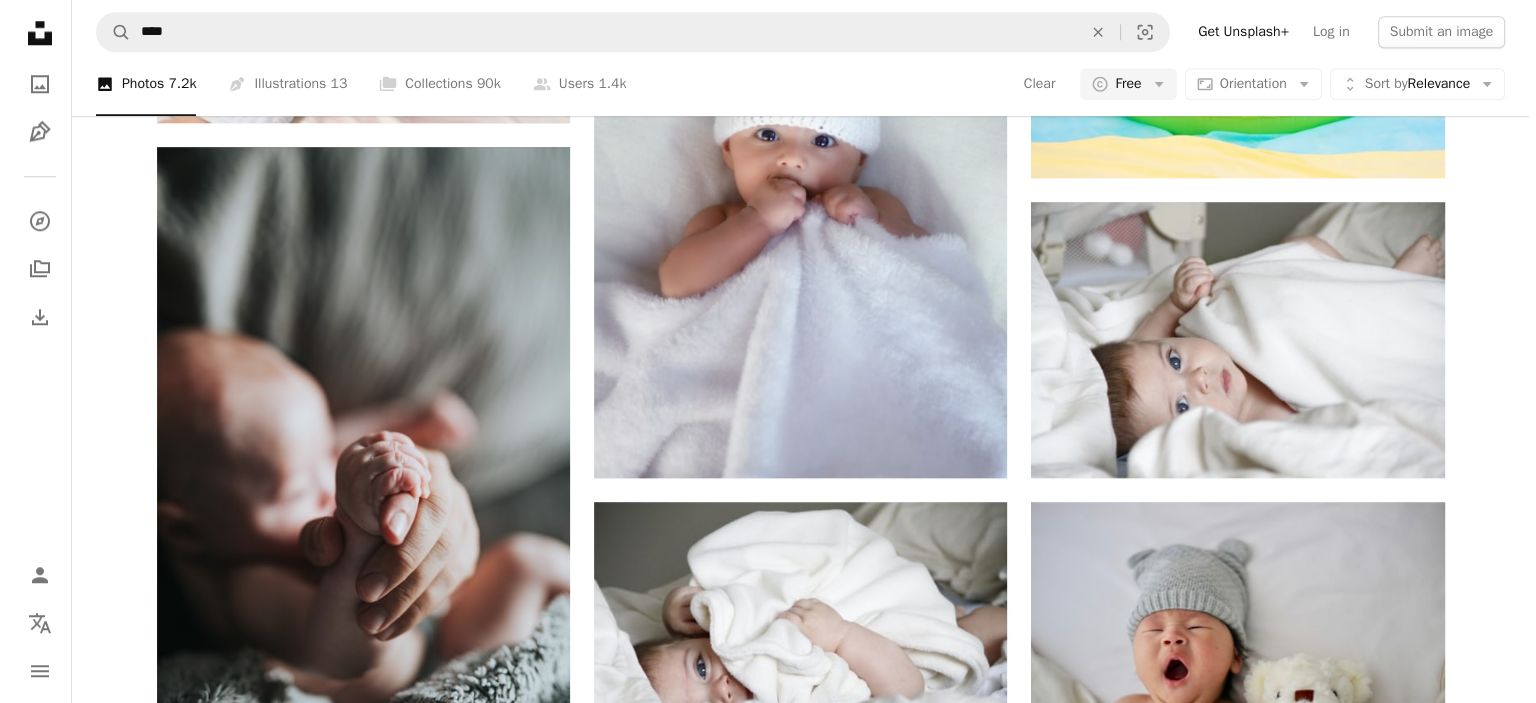 scroll, scrollTop: 0, scrollLeft: 0, axis: both 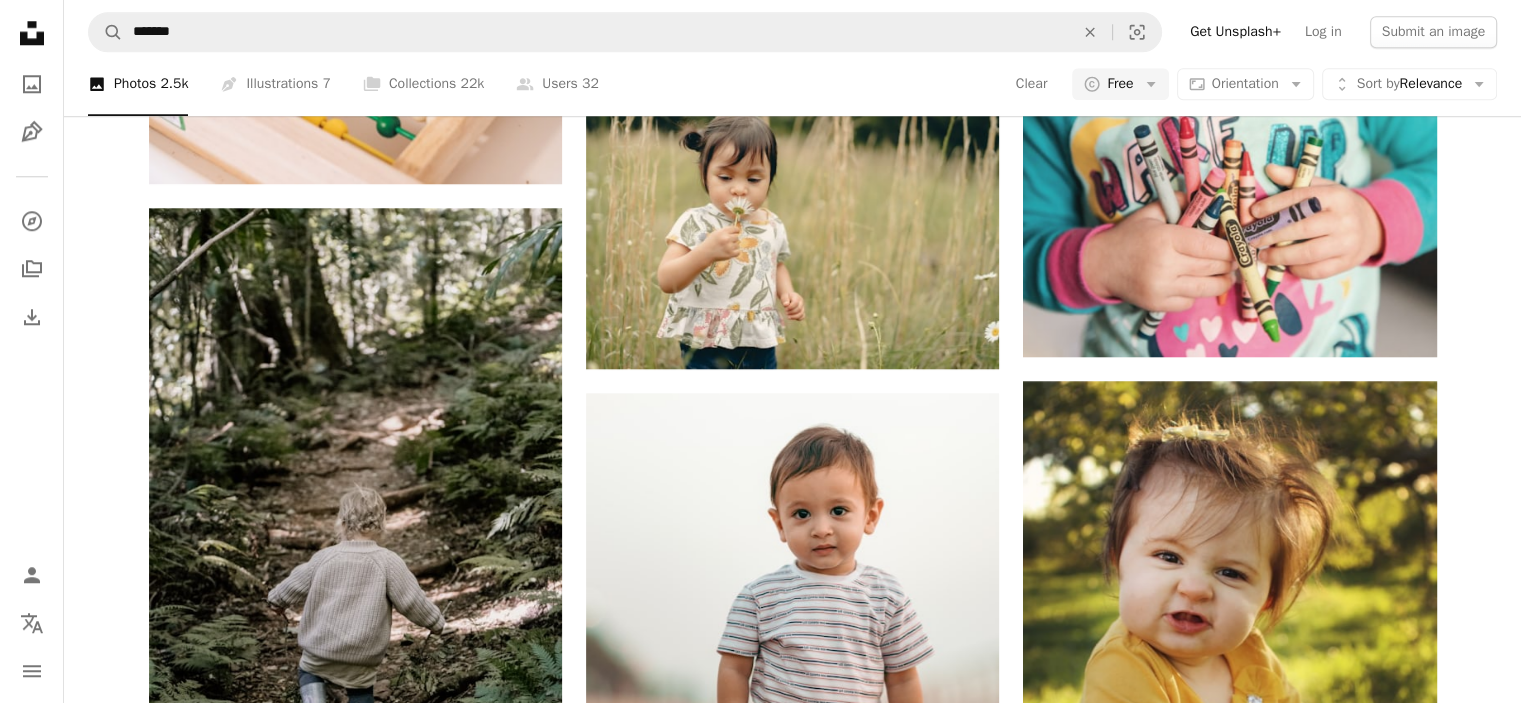 click at bounding box center (792, -1451) 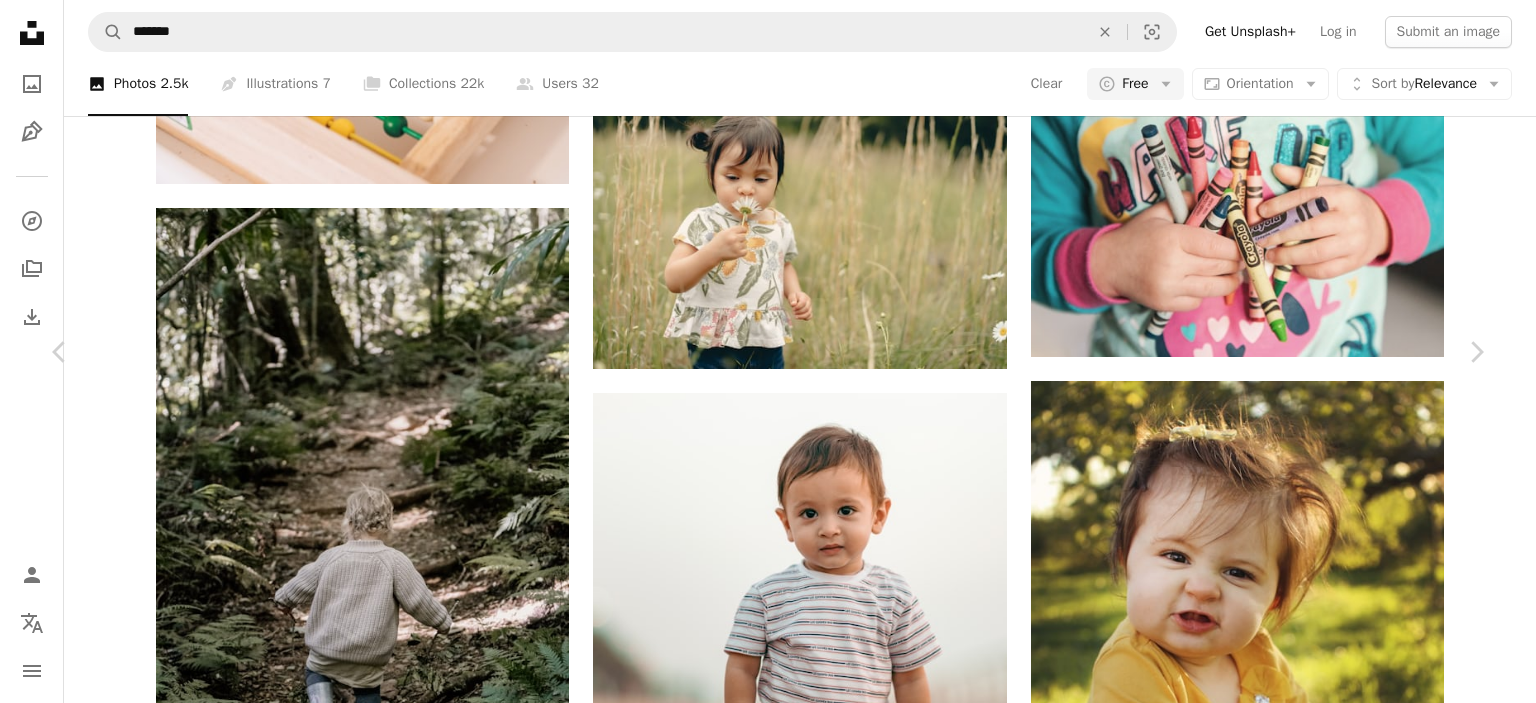 scroll, scrollTop: 2000, scrollLeft: 0, axis: vertical 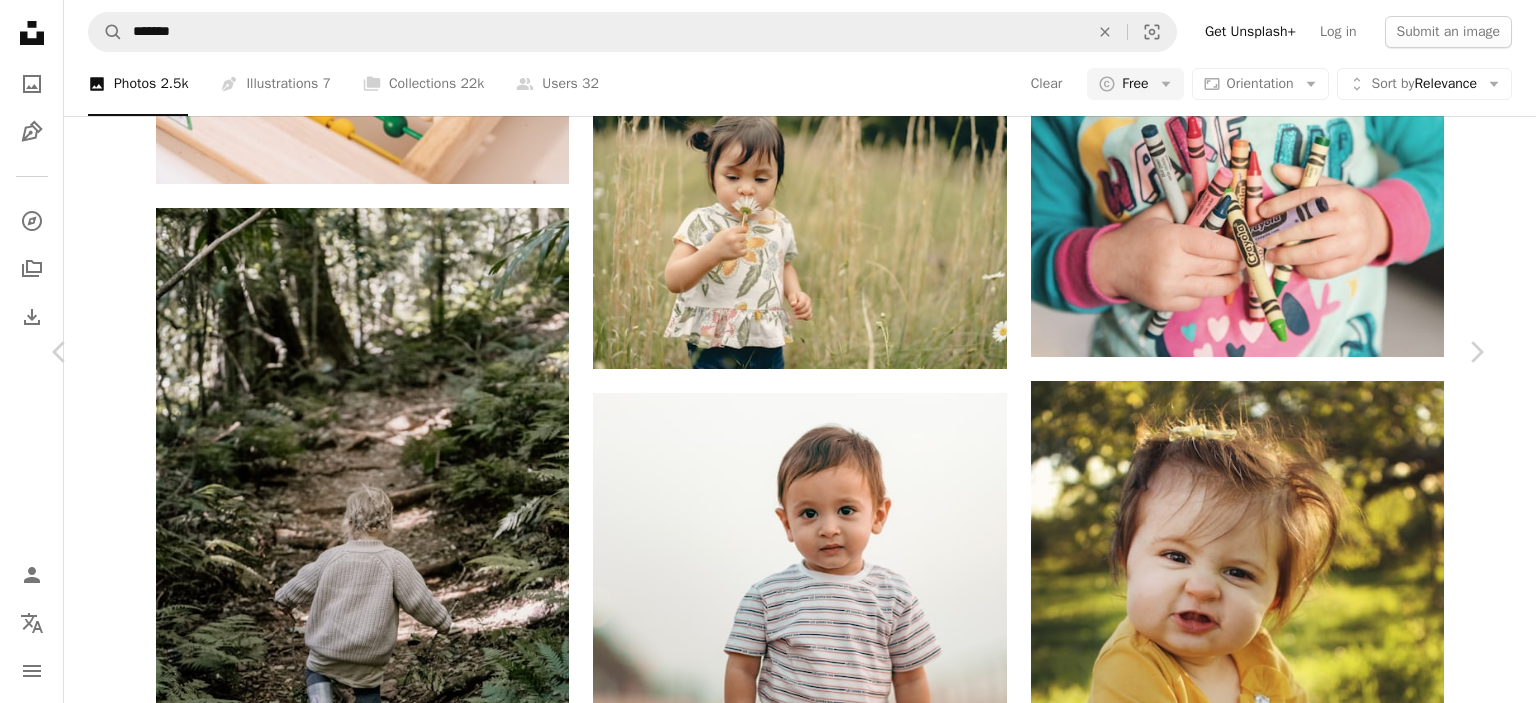 click on "An X shape" at bounding box center (20, 20) 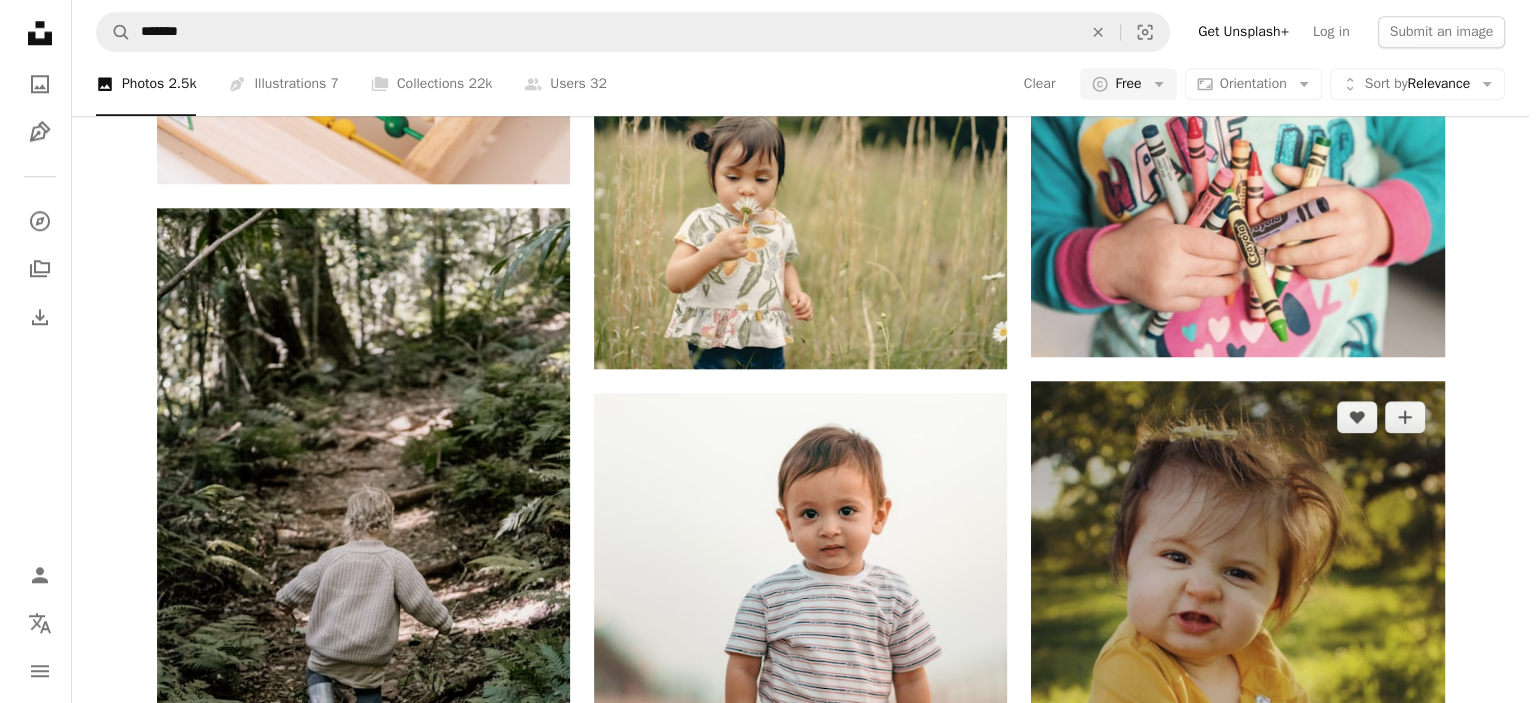 scroll, scrollTop: 2700, scrollLeft: 0, axis: vertical 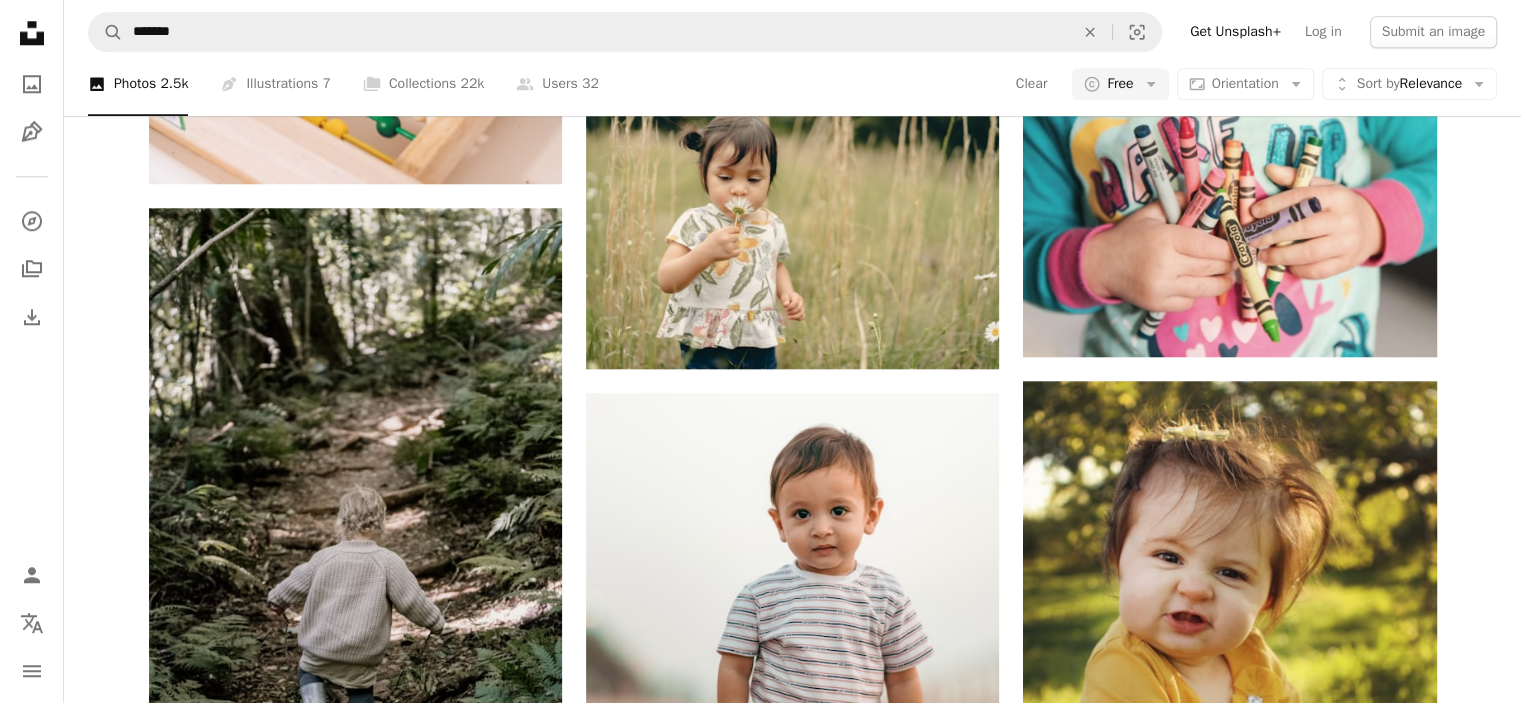 click at bounding box center (355, 1127) 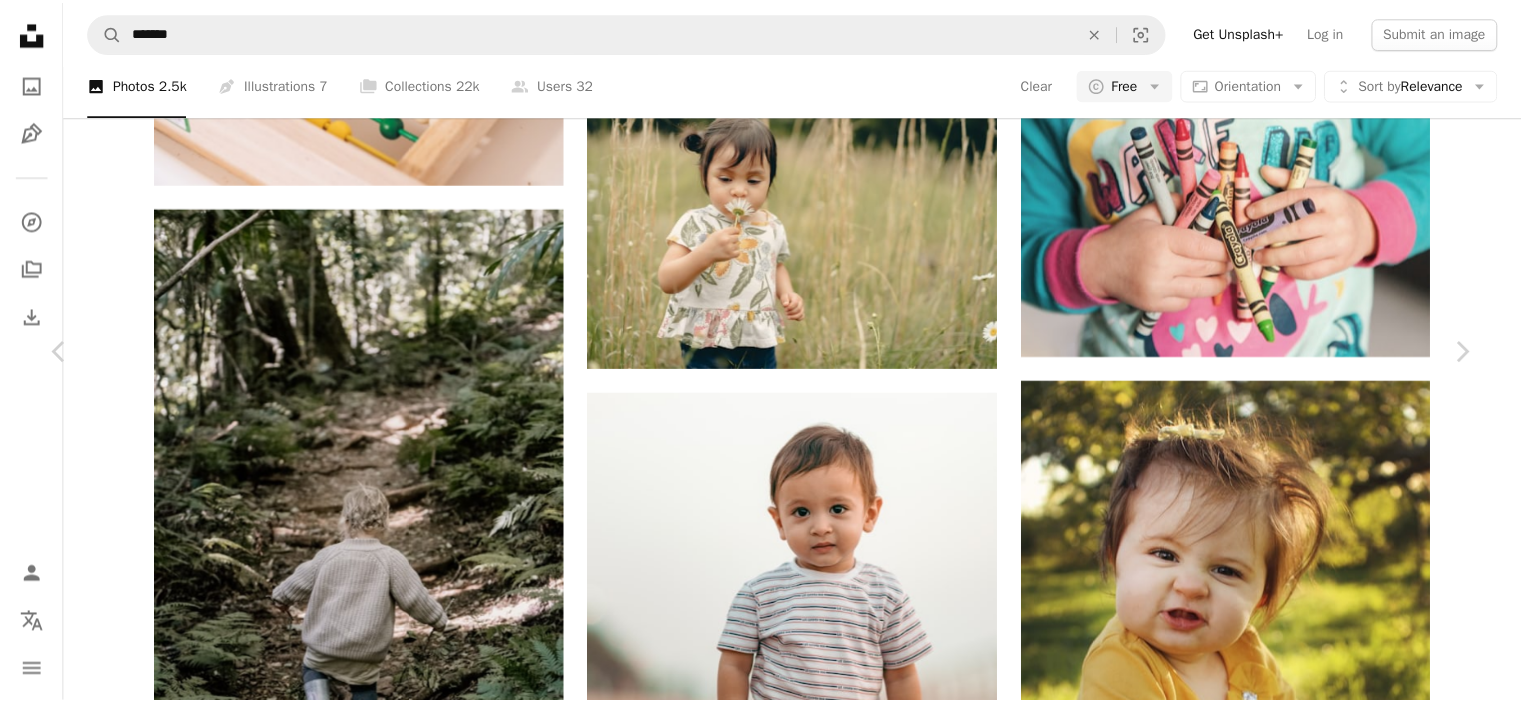 scroll, scrollTop: 0, scrollLeft: 0, axis: both 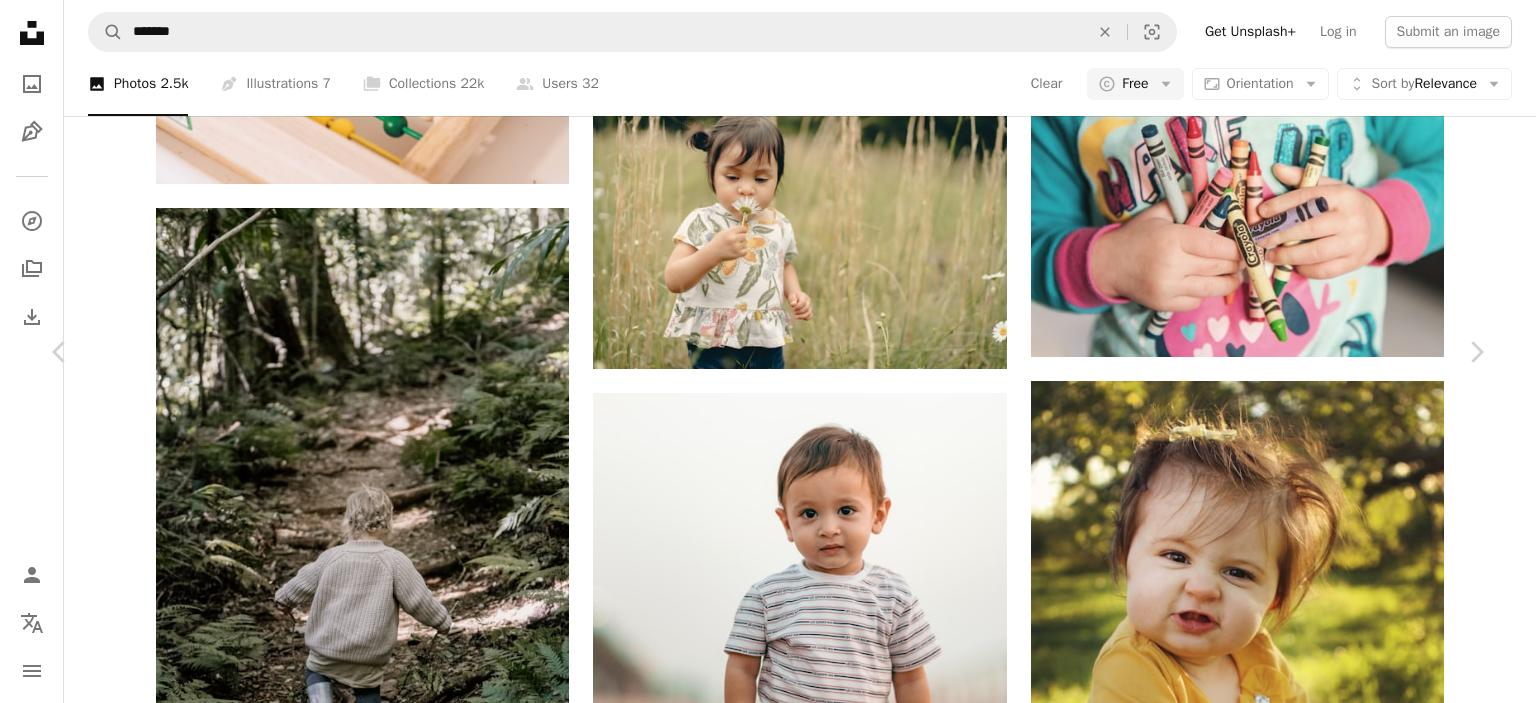 click on "An X shape" at bounding box center [20, 20] 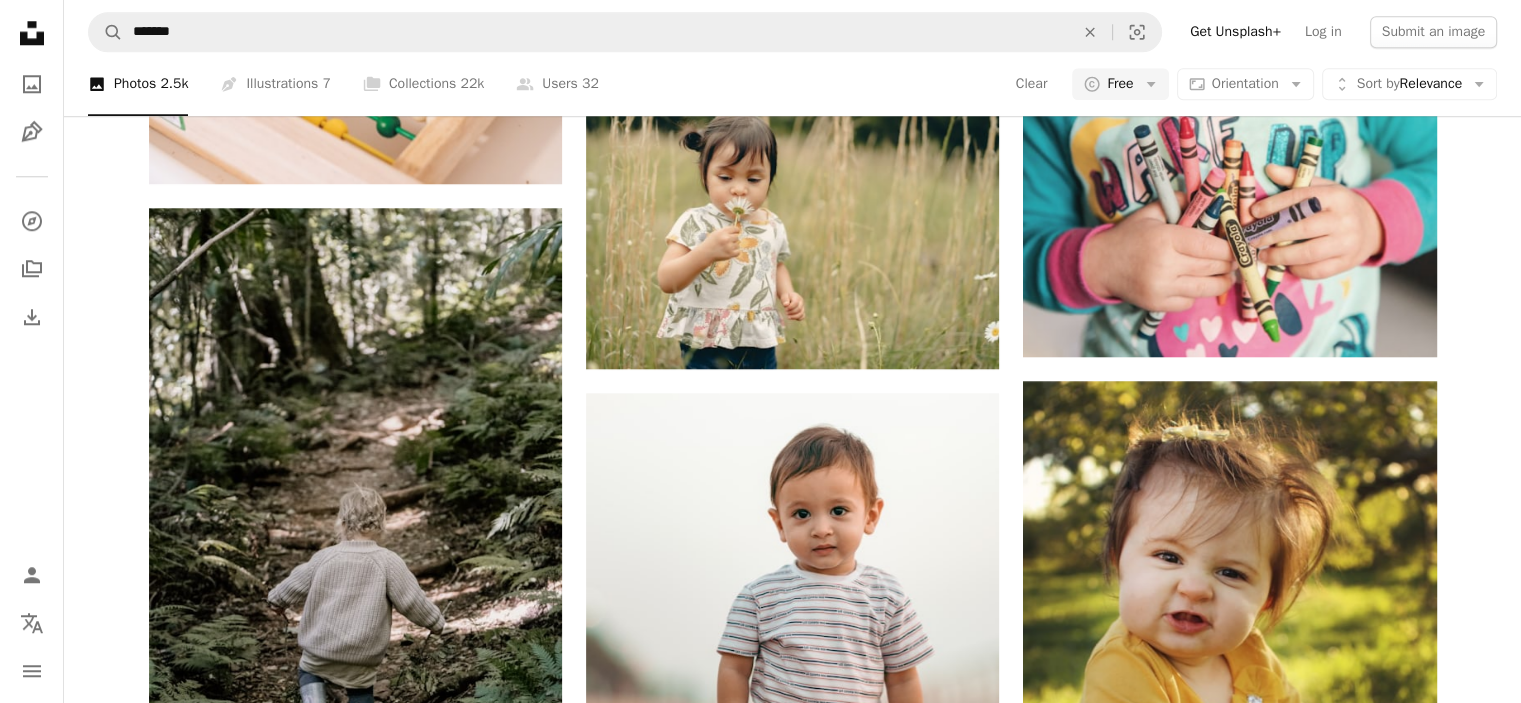 scroll, scrollTop: 3100, scrollLeft: 0, axis: vertical 